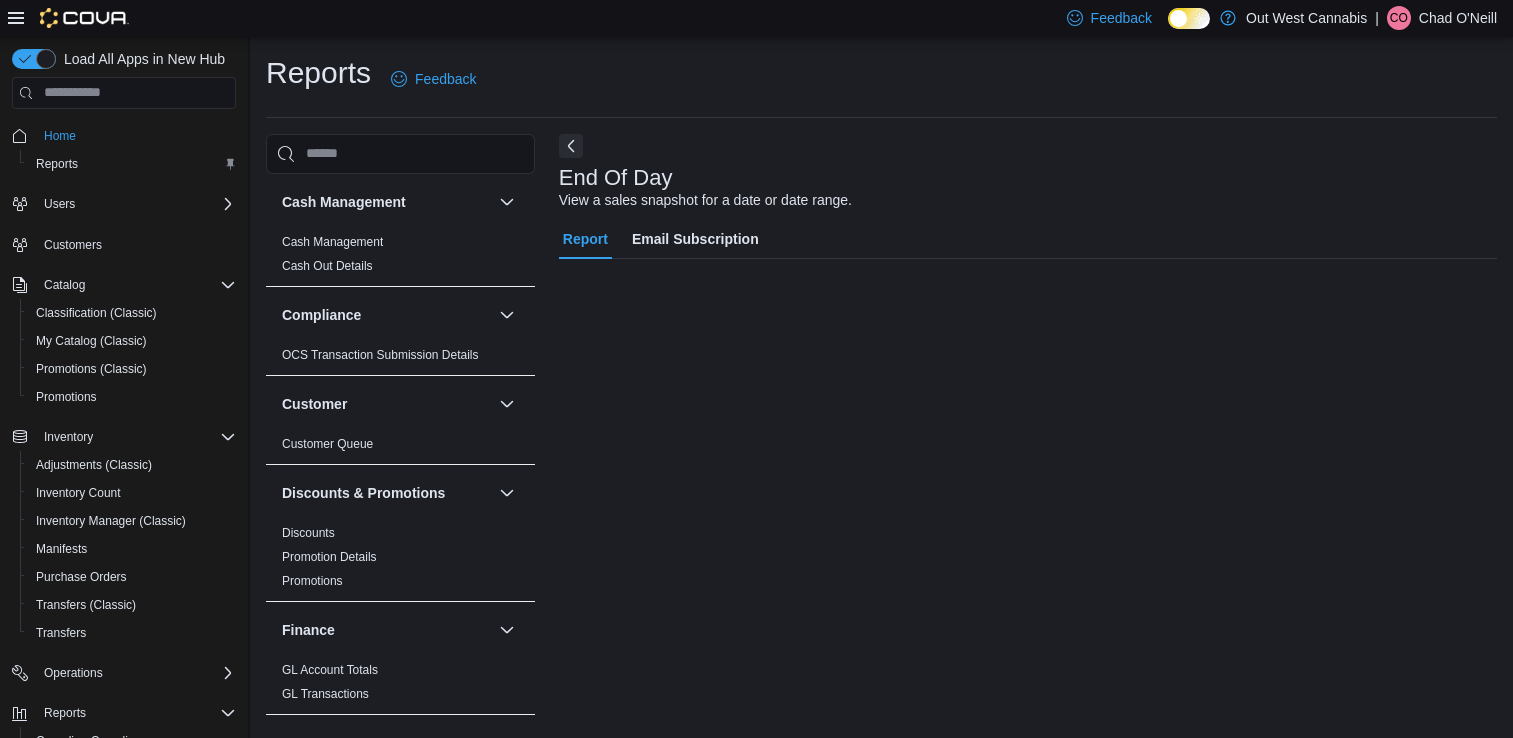 scroll, scrollTop: 5, scrollLeft: 0, axis: vertical 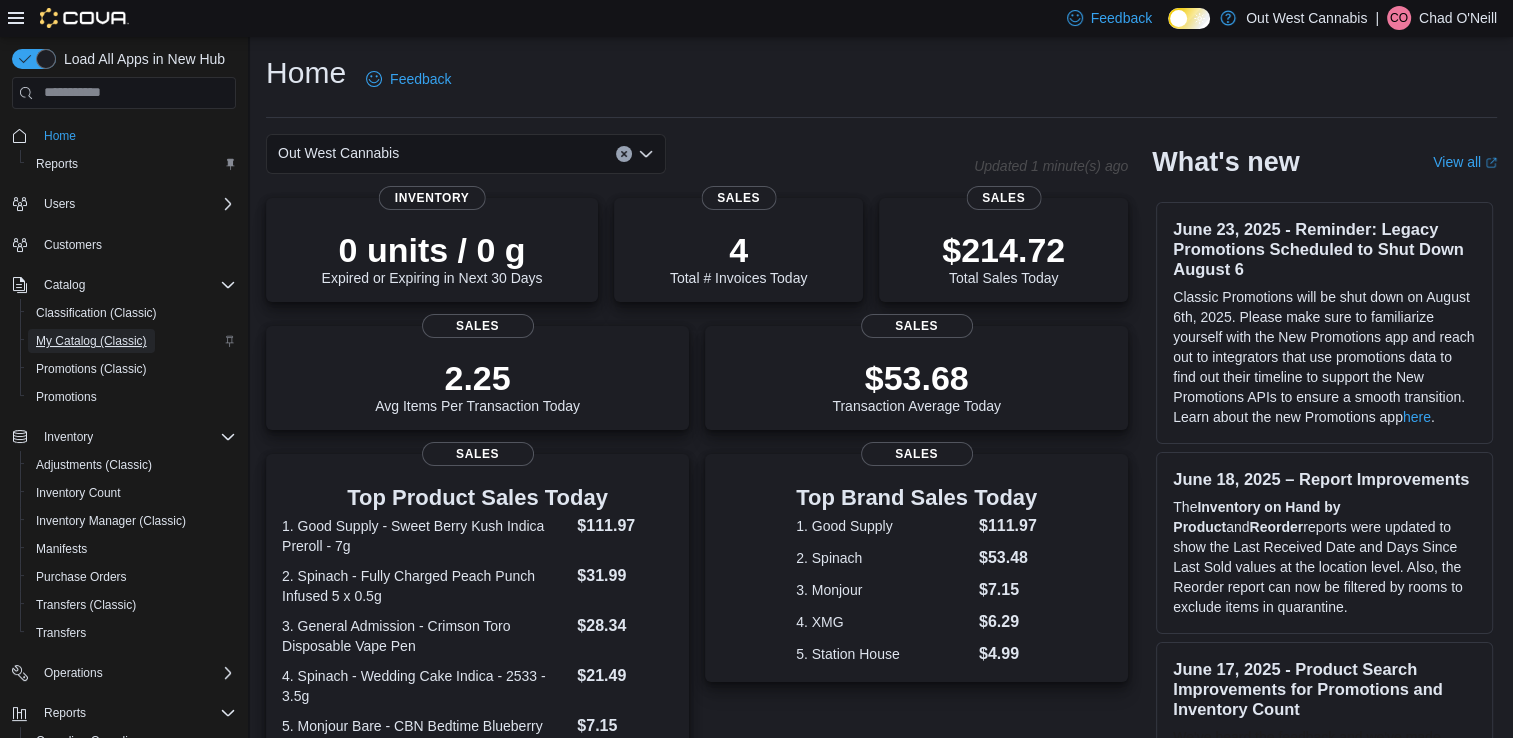 click on "My Catalog (Classic)" at bounding box center (91, 341) 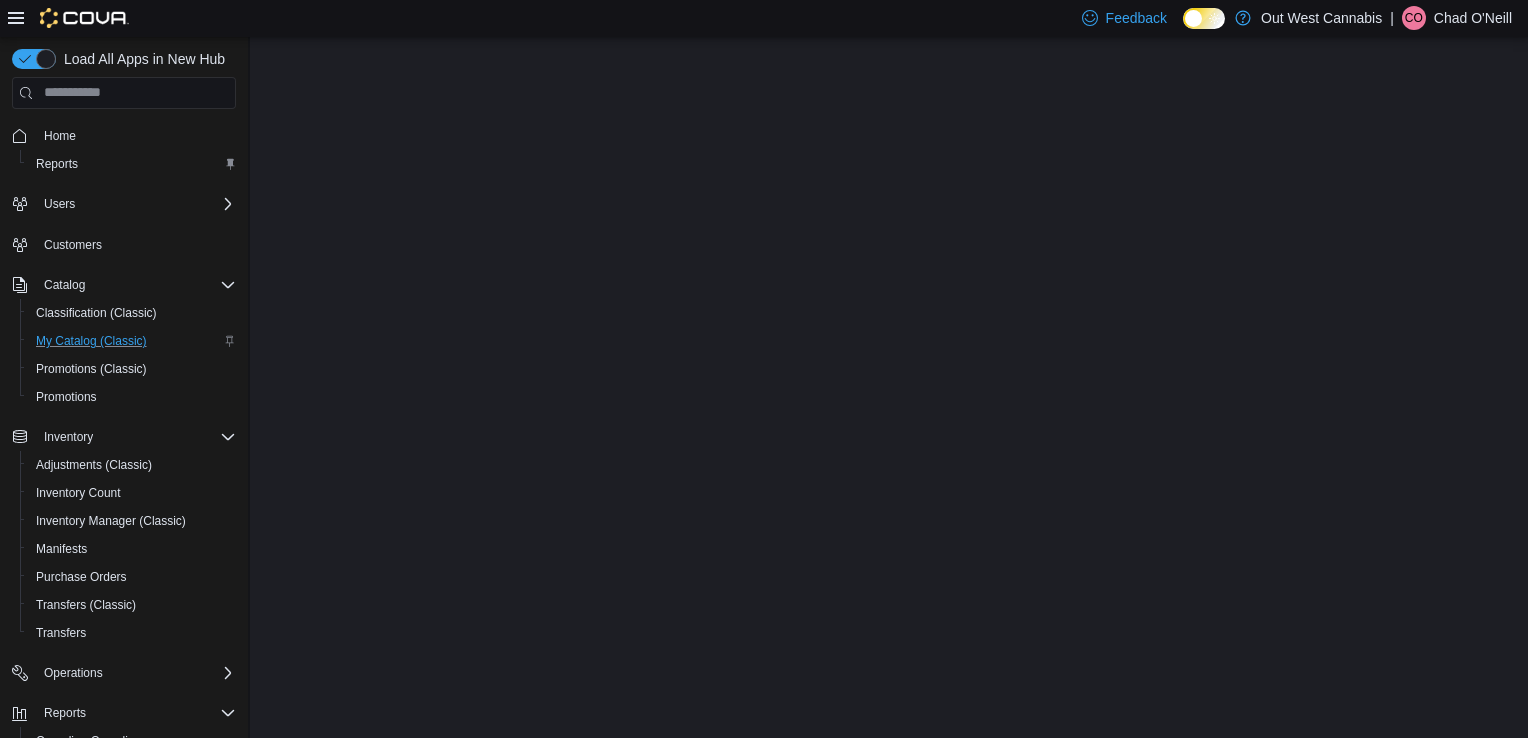 scroll, scrollTop: 0, scrollLeft: 0, axis: both 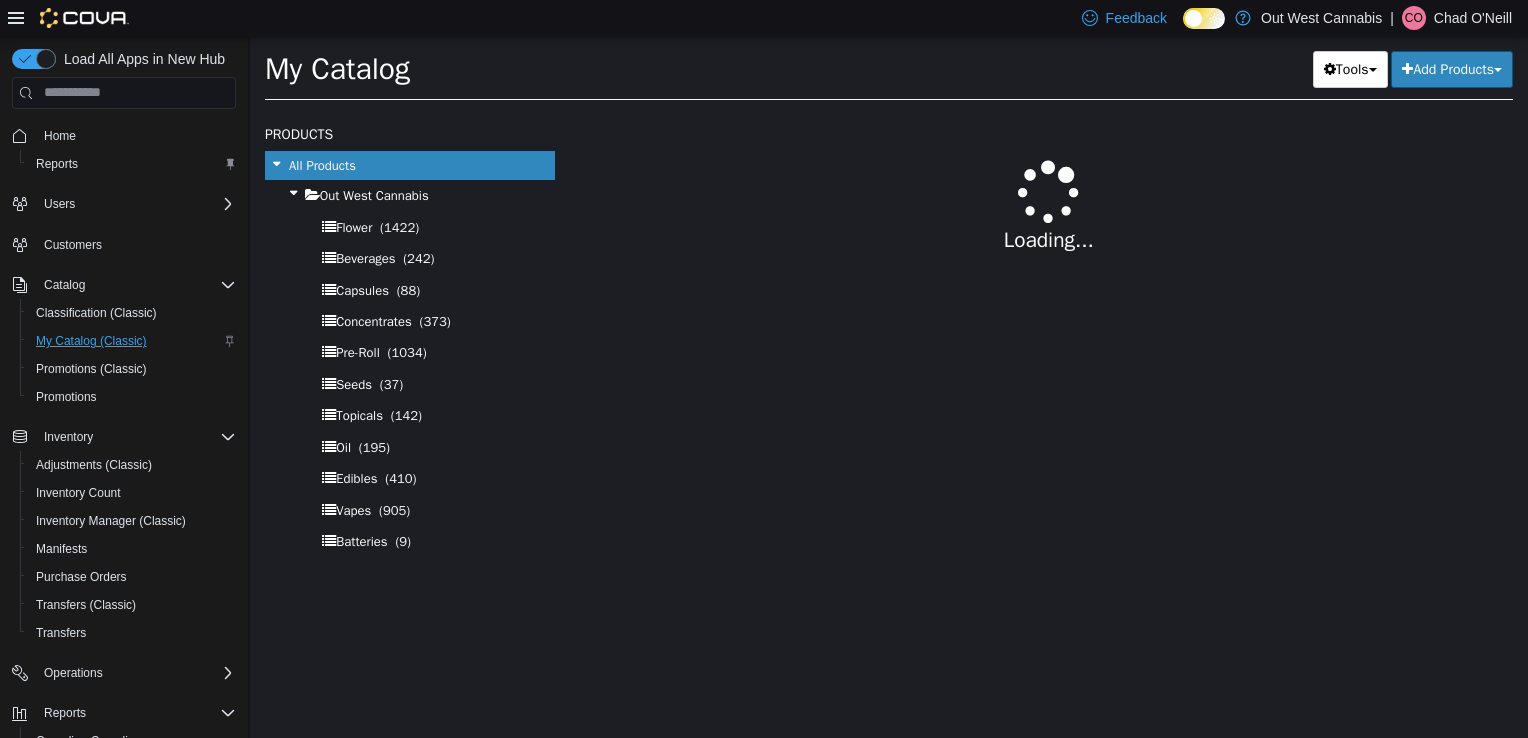 select on "**********" 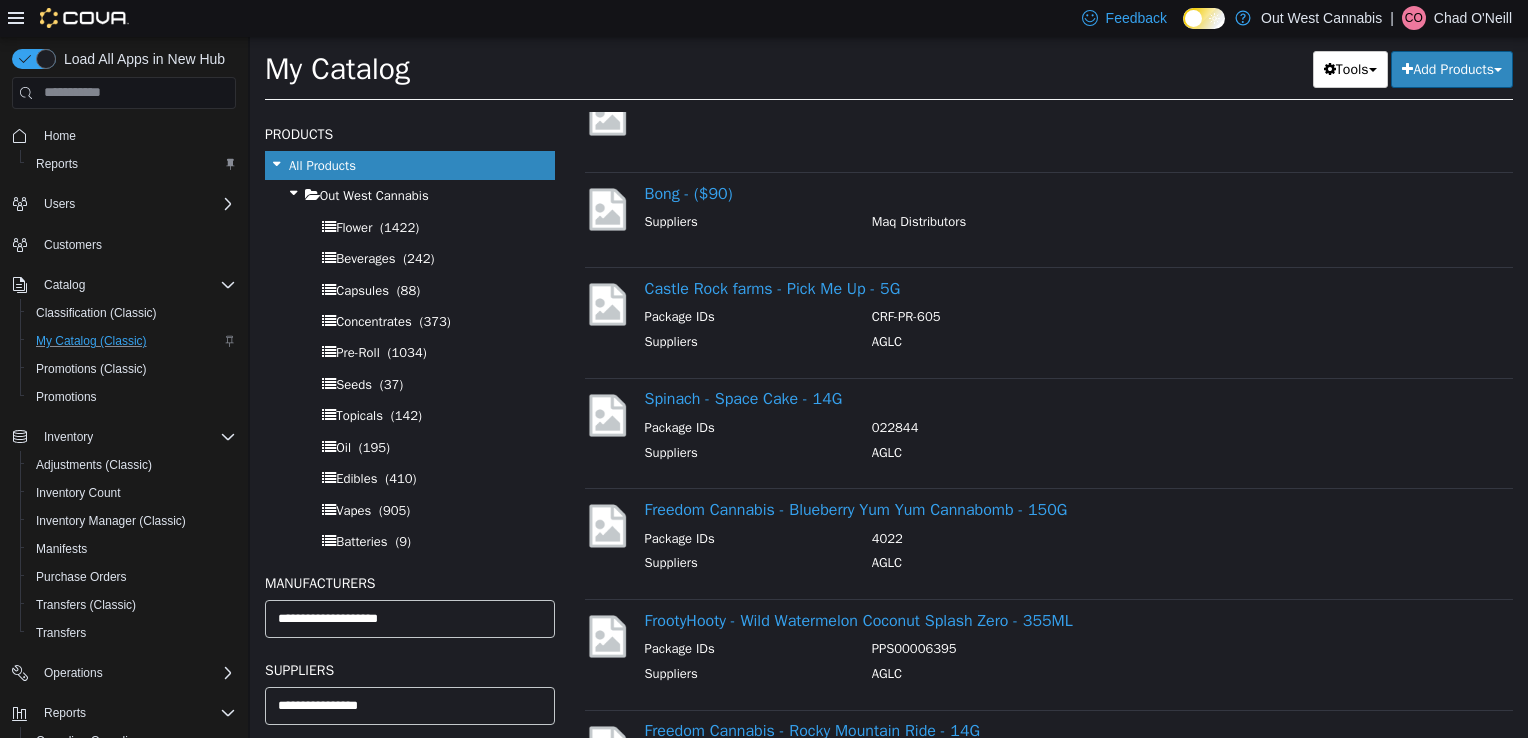 scroll, scrollTop: 0, scrollLeft: 0, axis: both 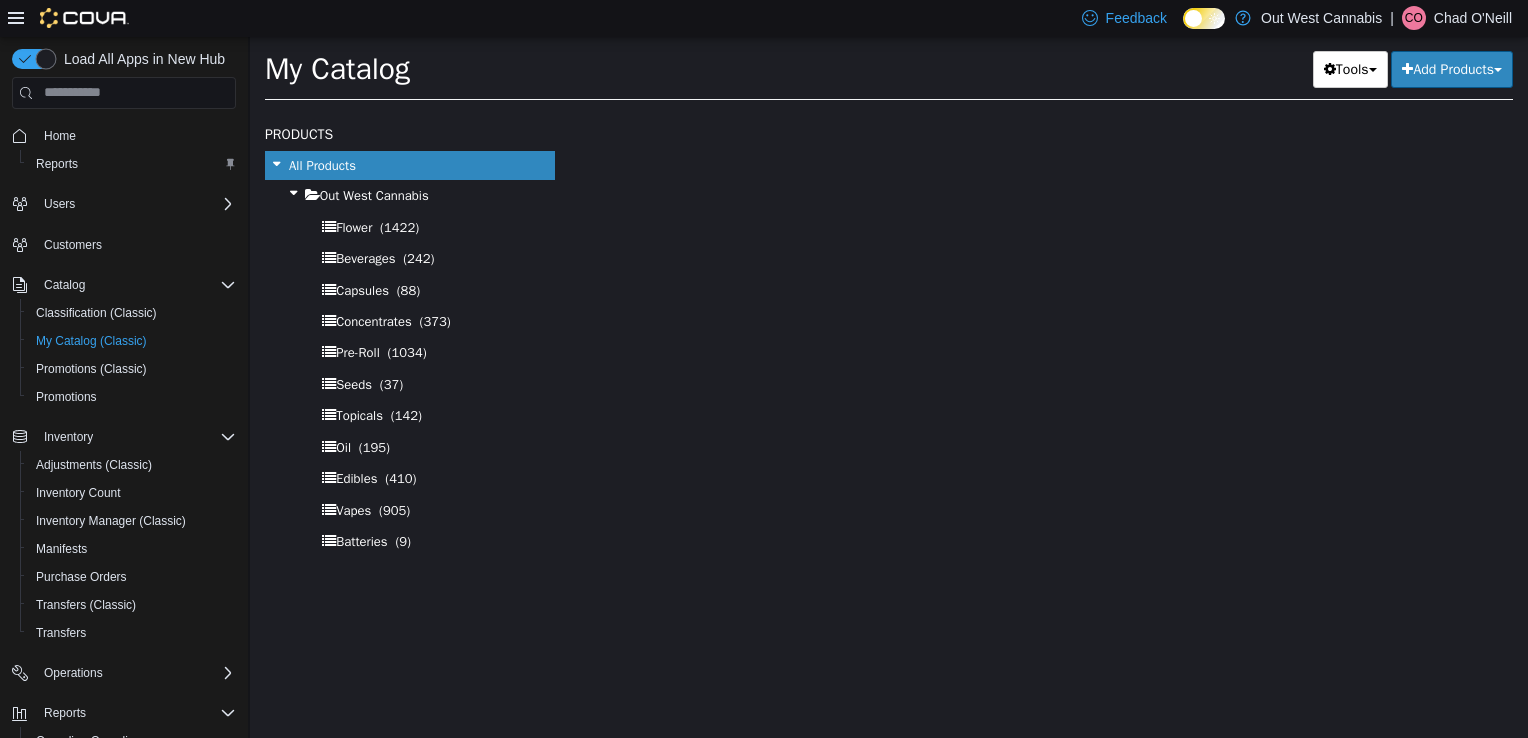 select on "**********" 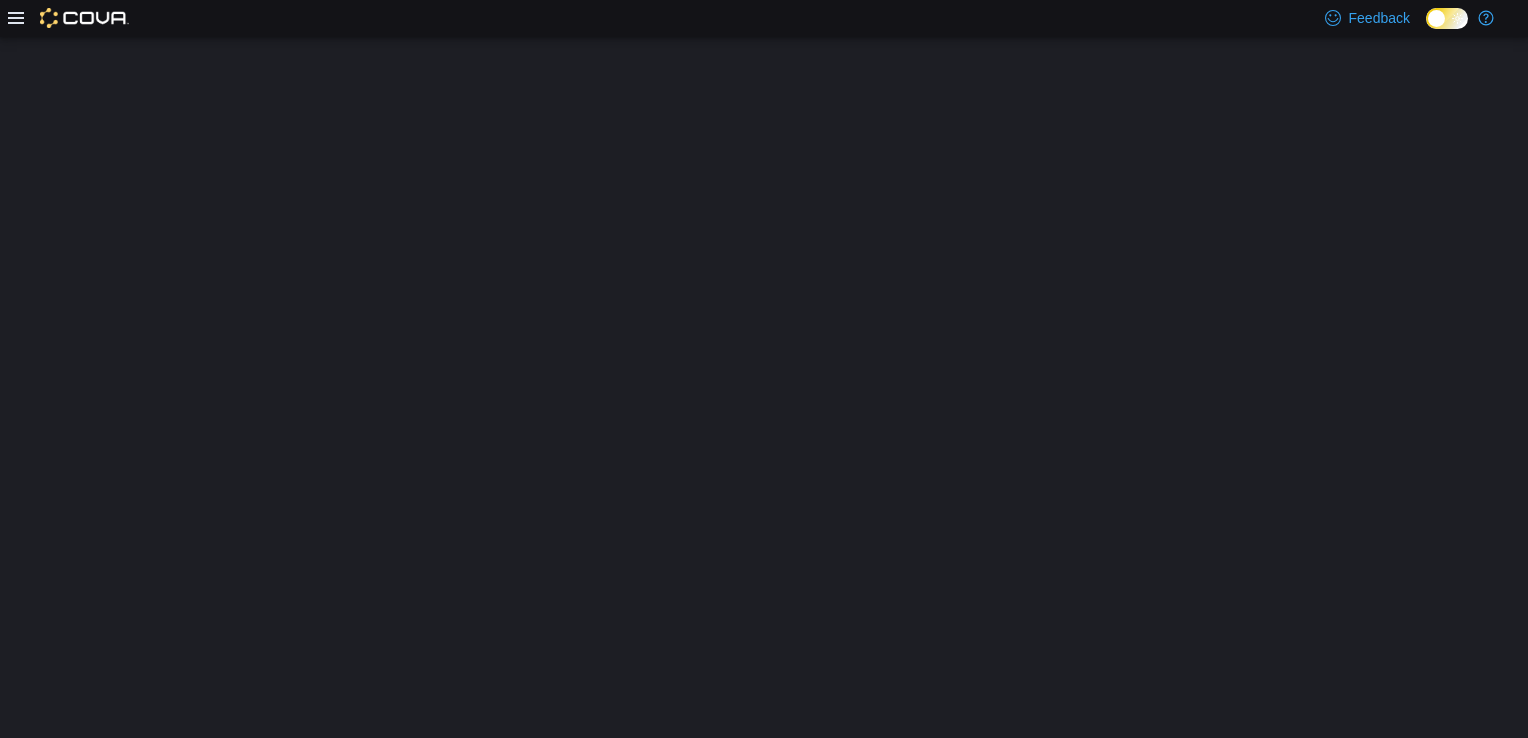 scroll, scrollTop: 0, scrollLeft: 0, axis: both 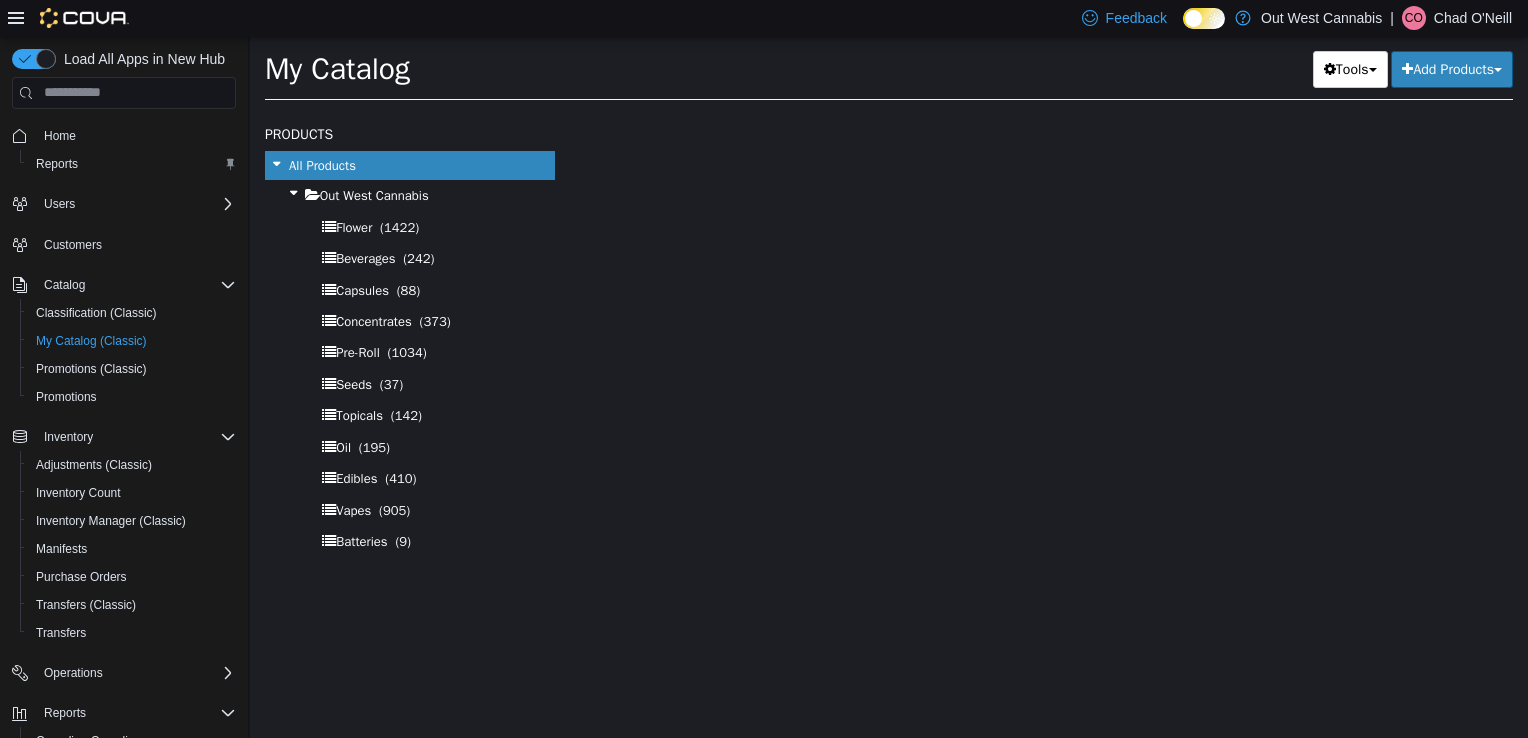 select on "**********" 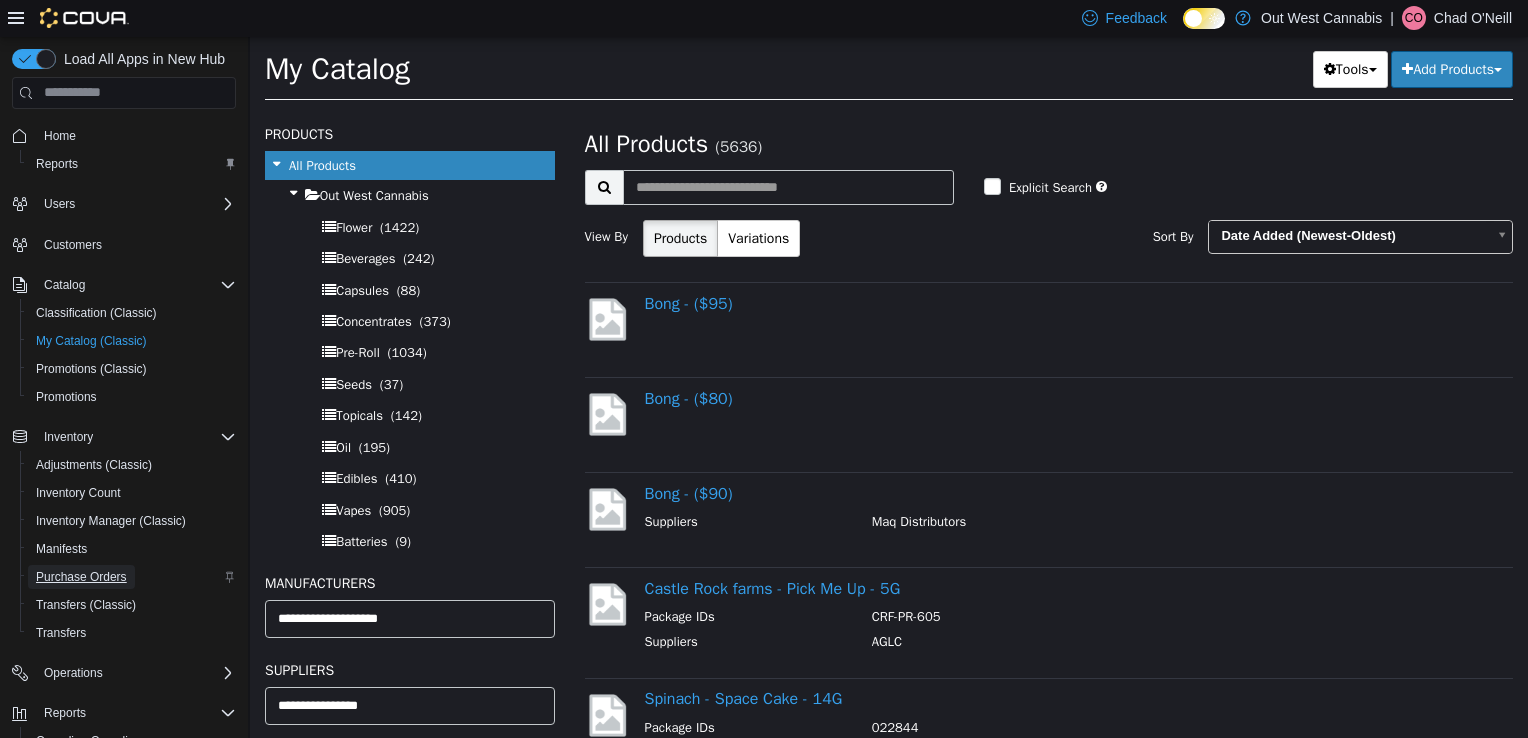 click on "Purchase Orders" at bounding box center [81, 577] 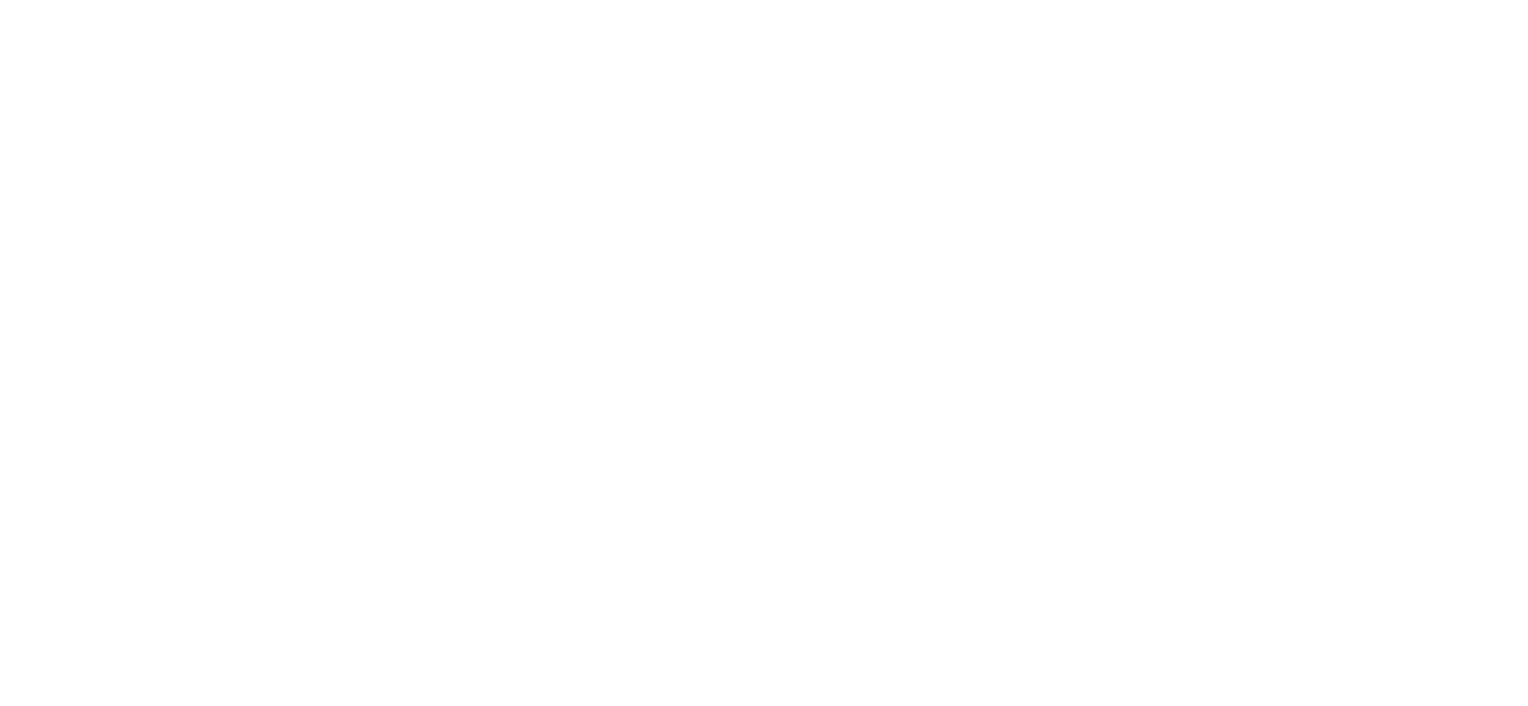 scroll, scrollTop: 0, scrollLeft: 0, axis: both 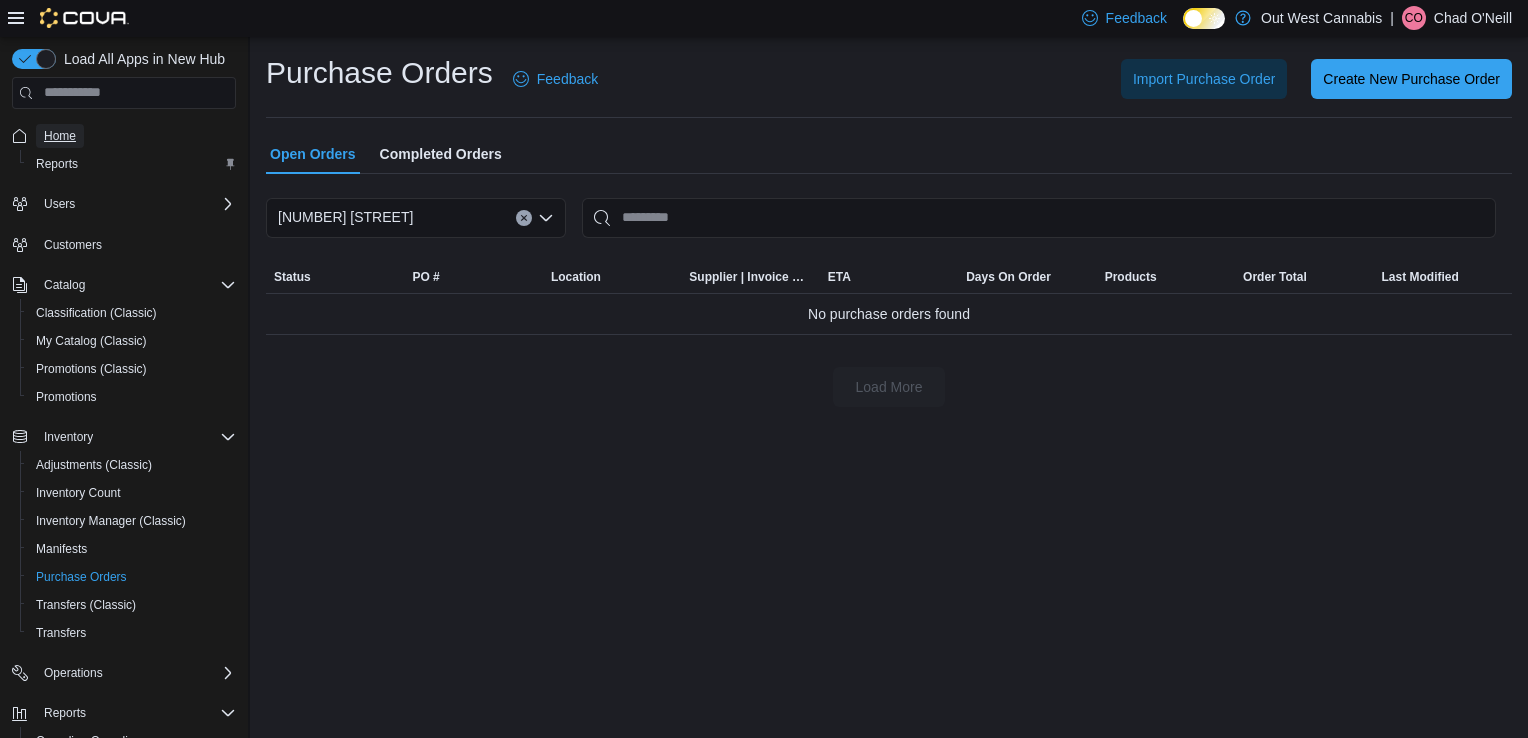 click on "Home" at bounding box center [60, 136] 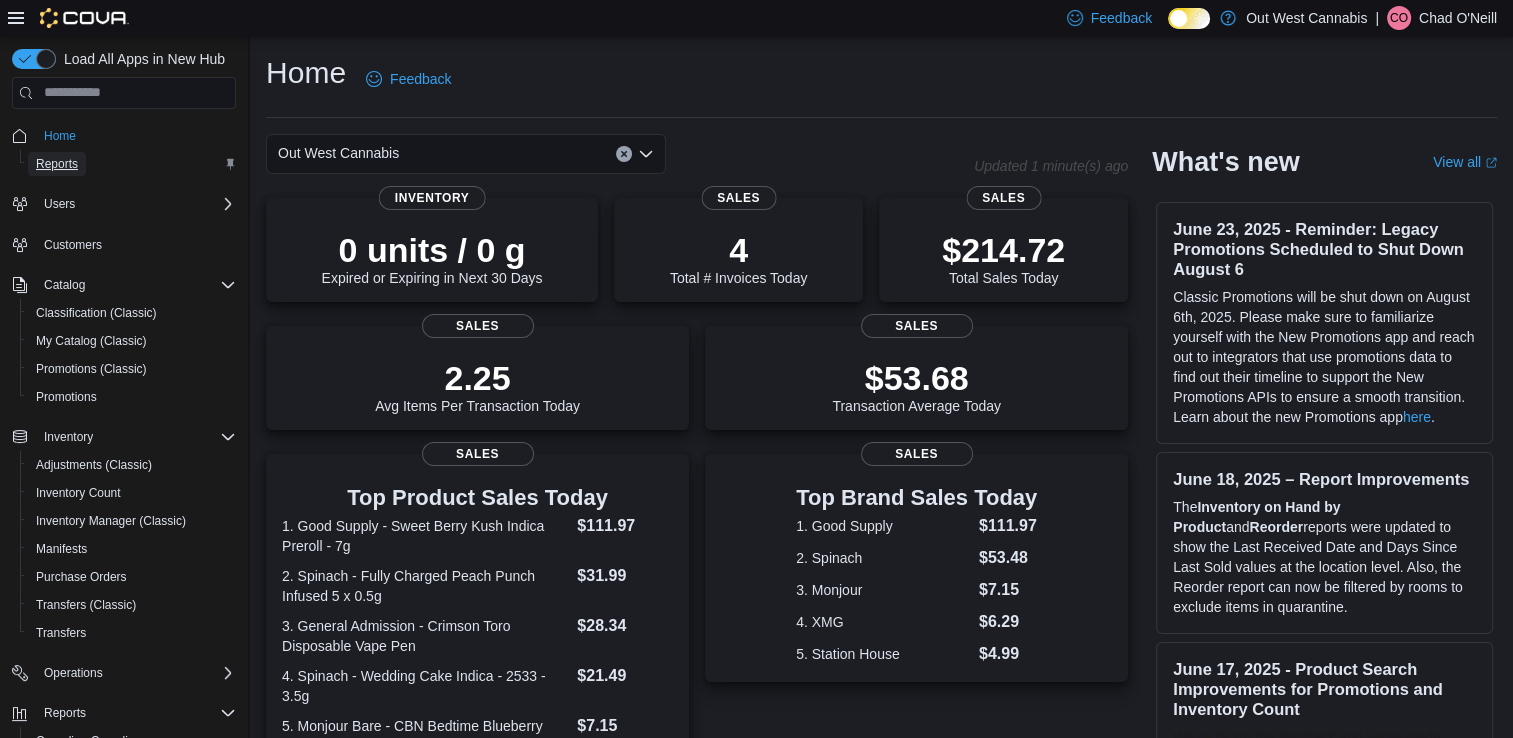 click on "Reports" at bounding box center [57, 164] 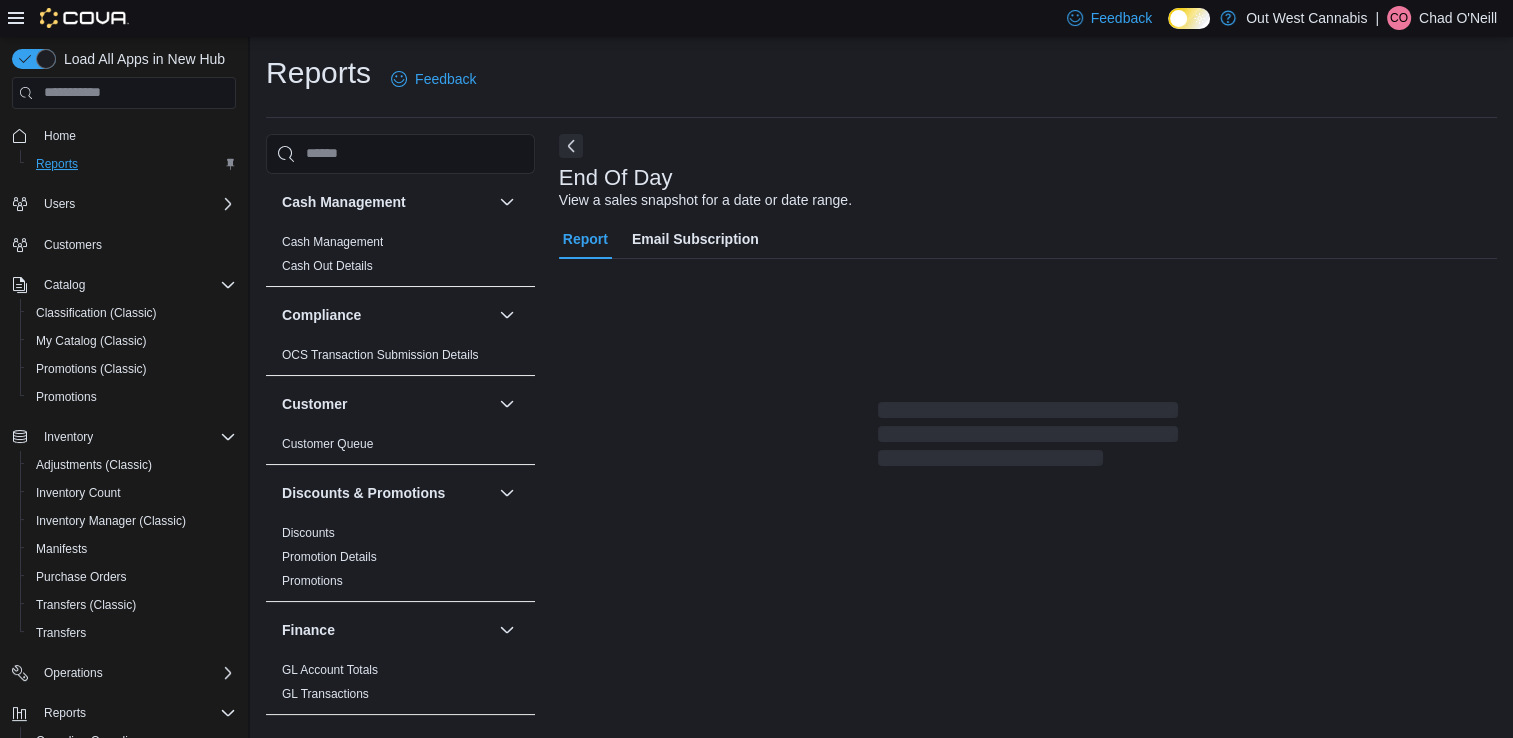 scroll, scrollTop: 5, scrollLeft: 0, axis: vertical 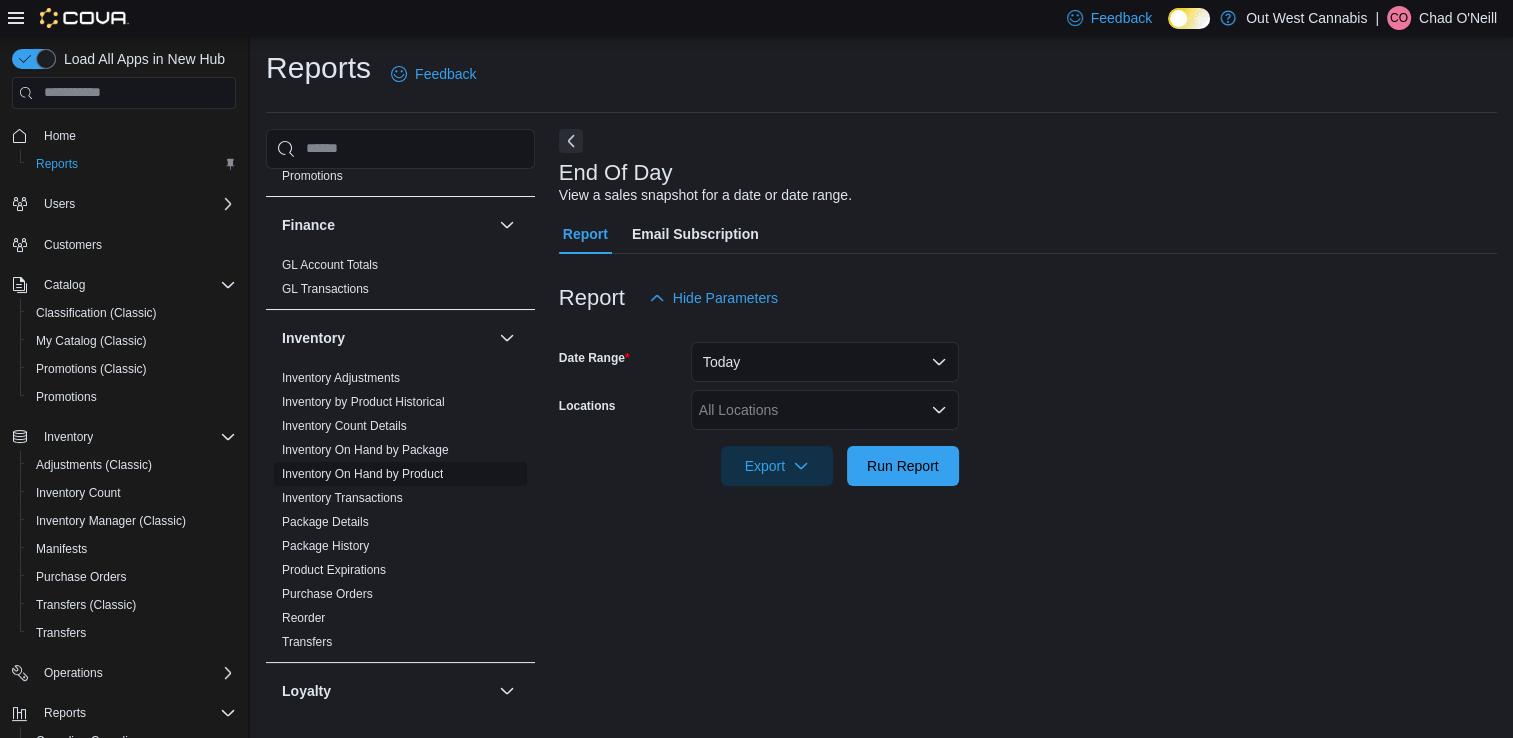 click on "Inventory On Hand by Product" at bounding box center (362, 474) 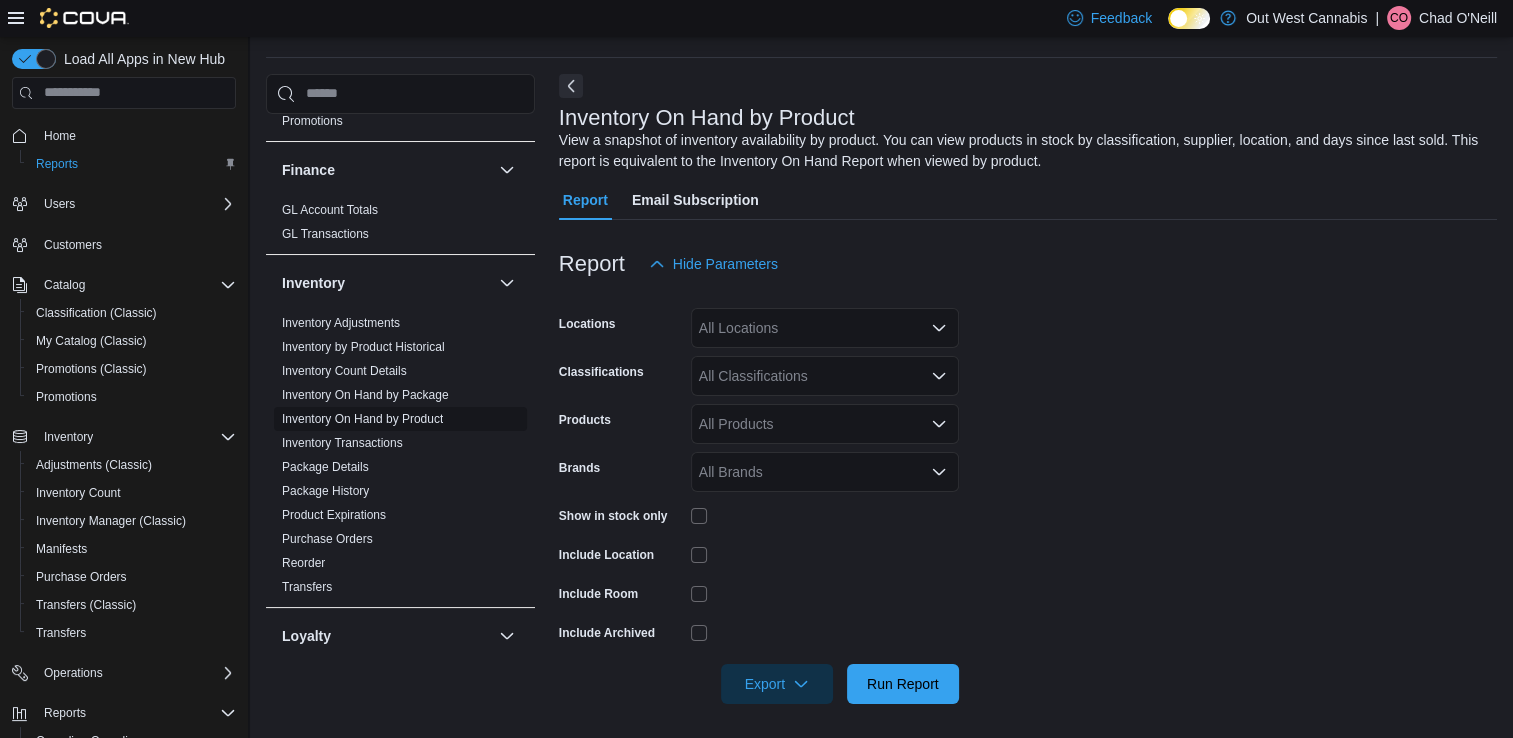 scroll, scrollTop: 65, scrollLeft: 0, axis: vertical 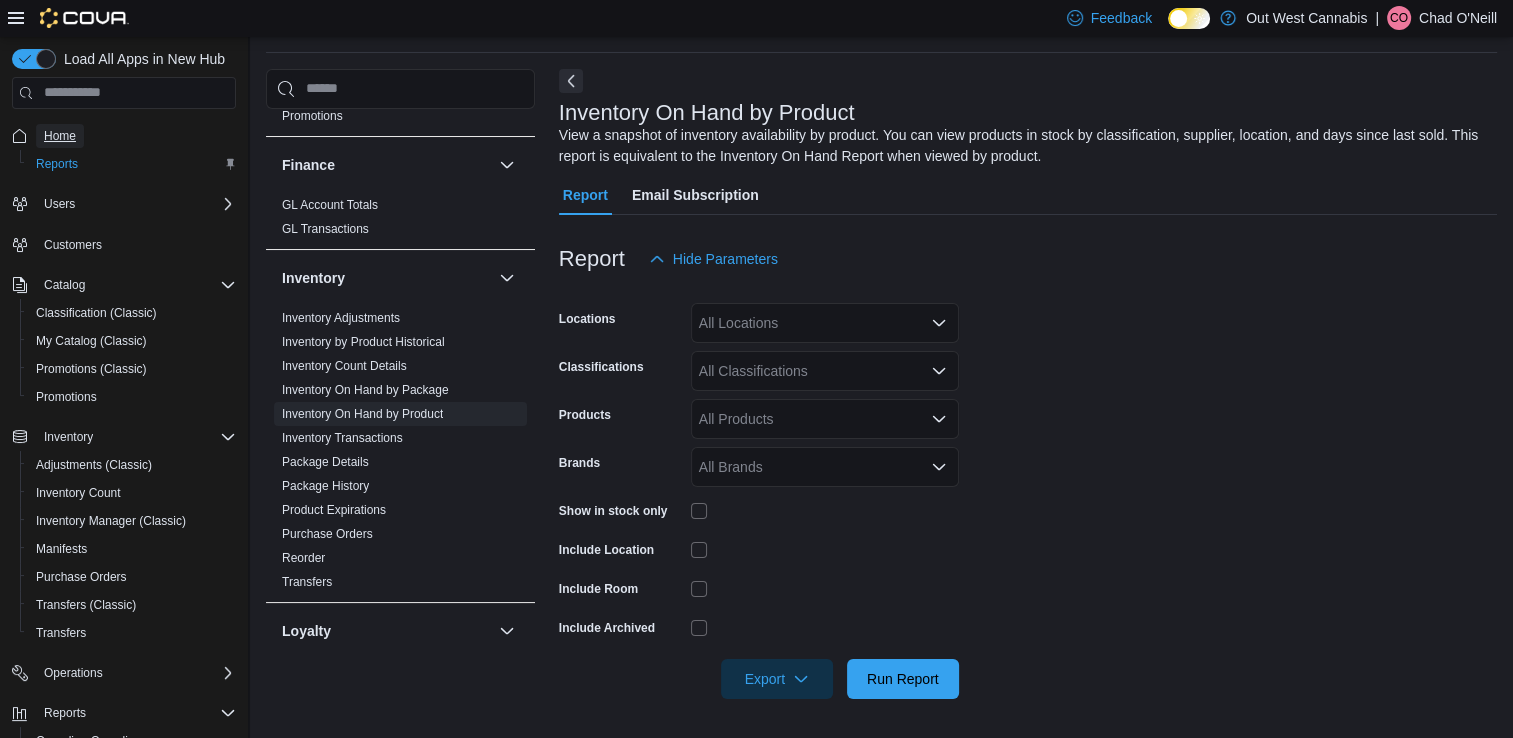 click on "Home" at bounding box center [60, 136] 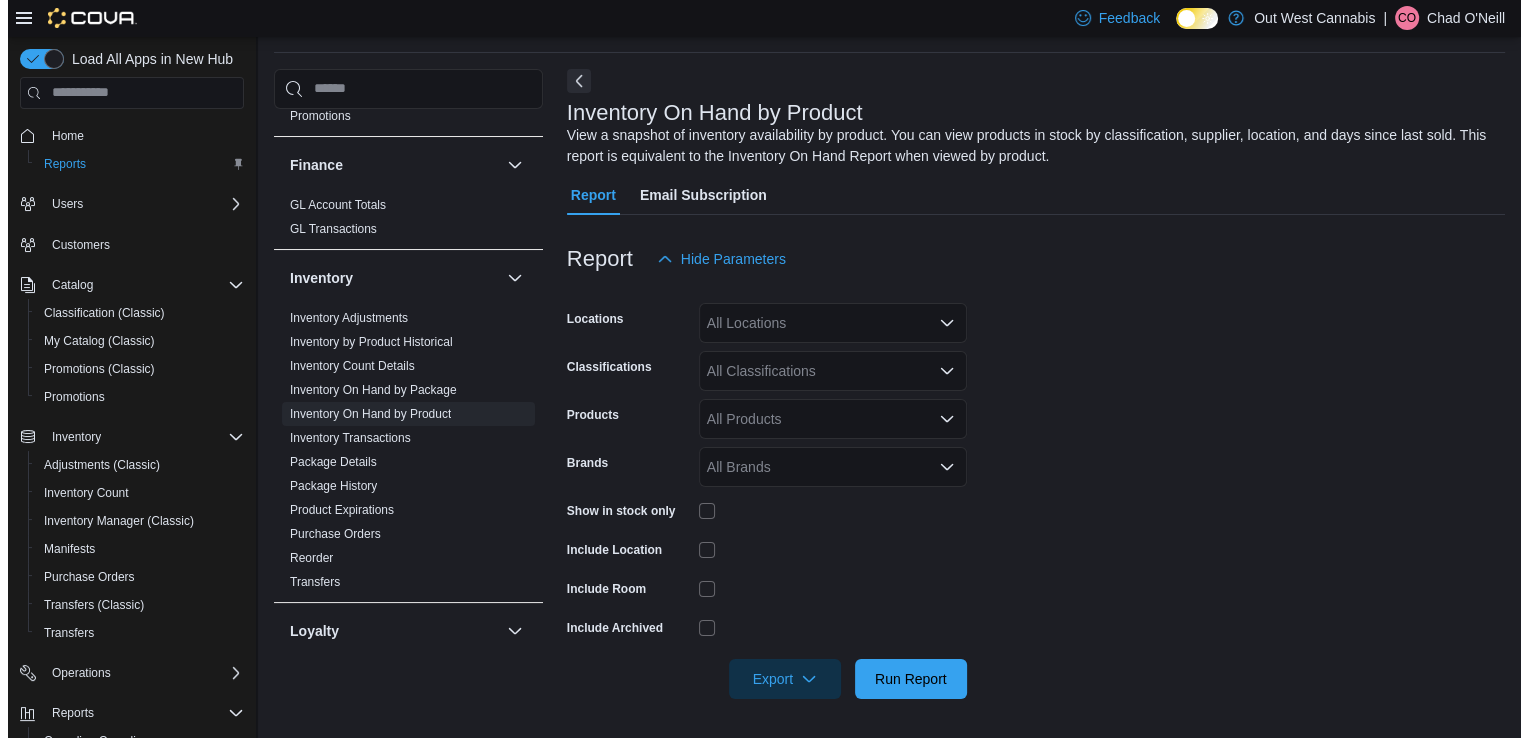 scroll, scrollTop: 0, scrollLeft: 0, axis: both 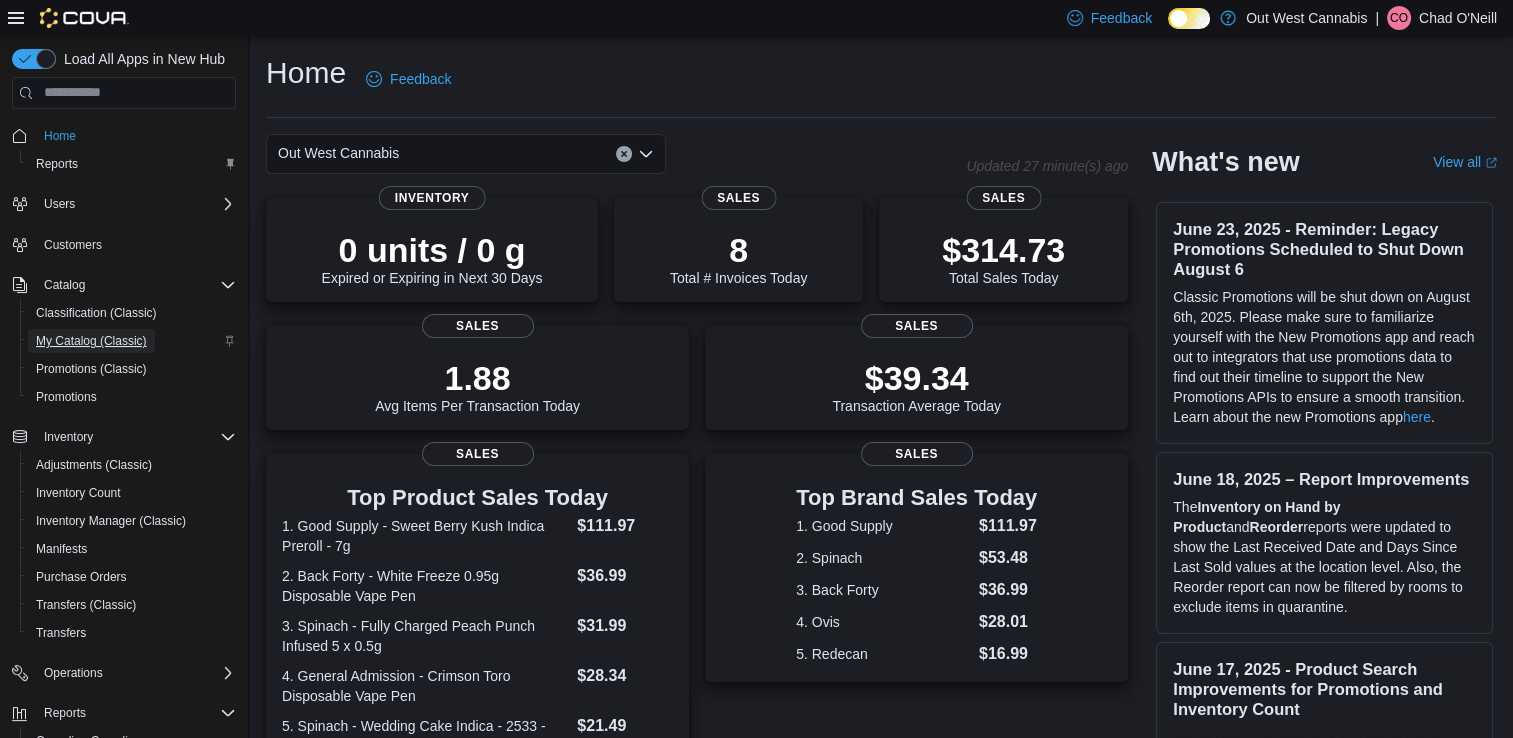 click on "My Catalog (Classic)" at bounding box center (91, 341) 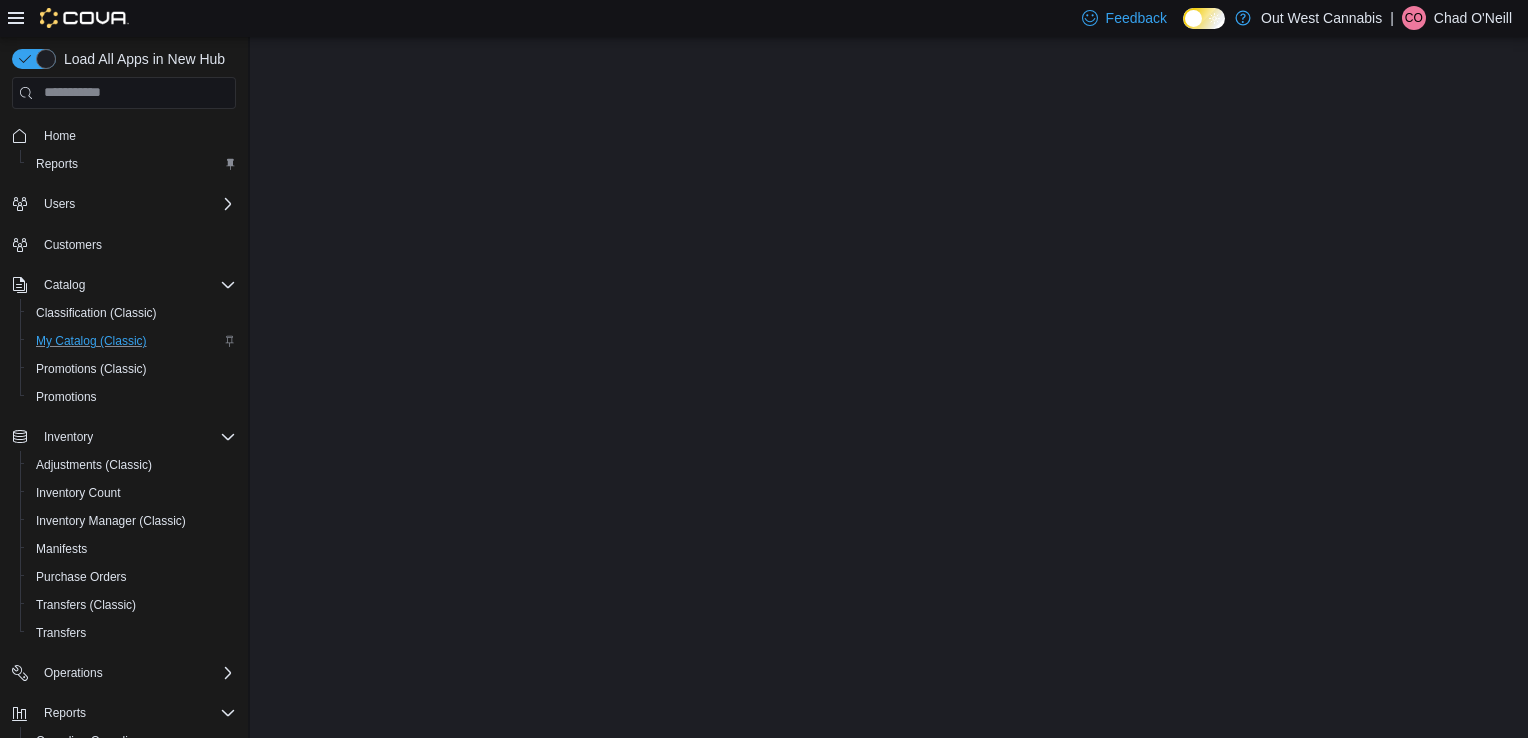 scroll, scrollTop: 0, scrollLeft: 0, axis: both 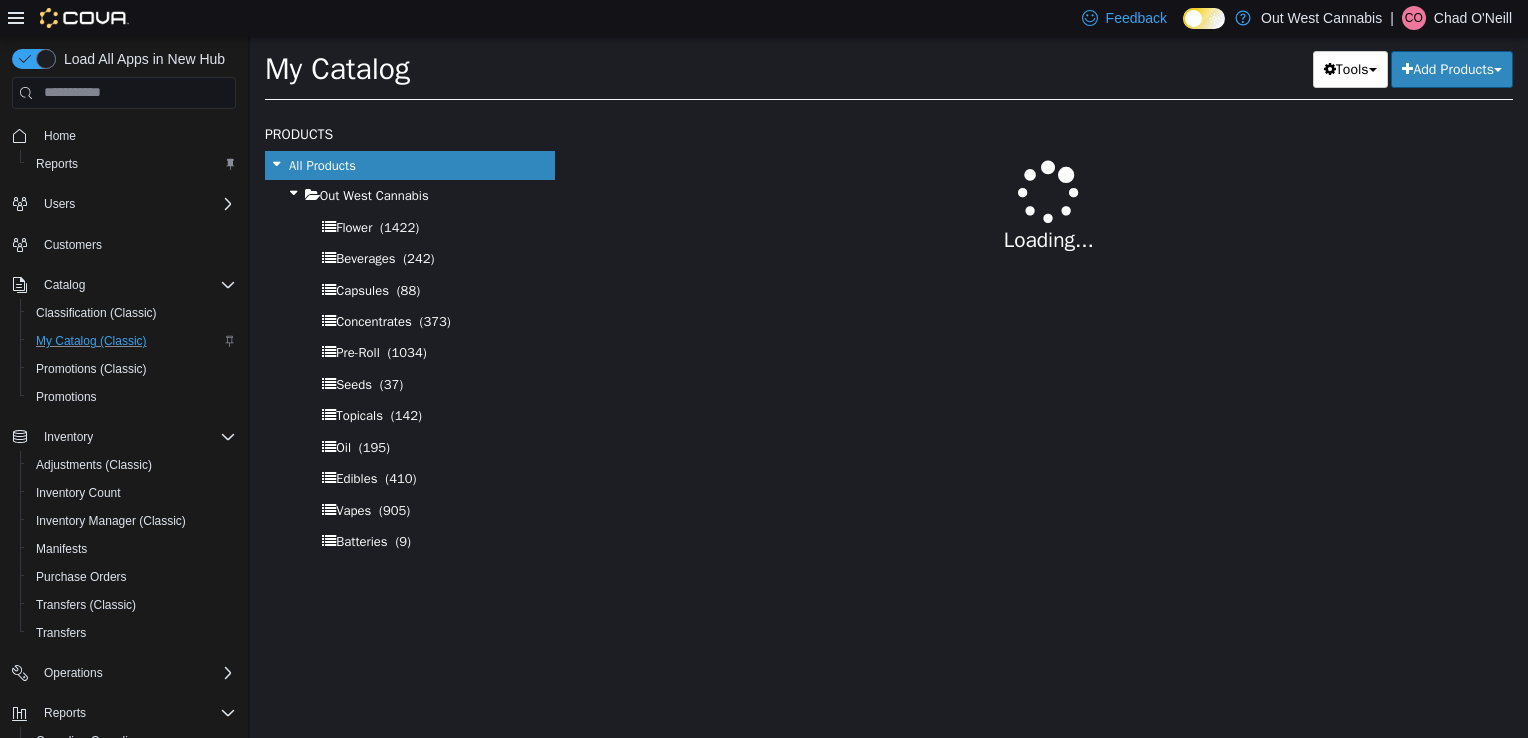 select on "**********" 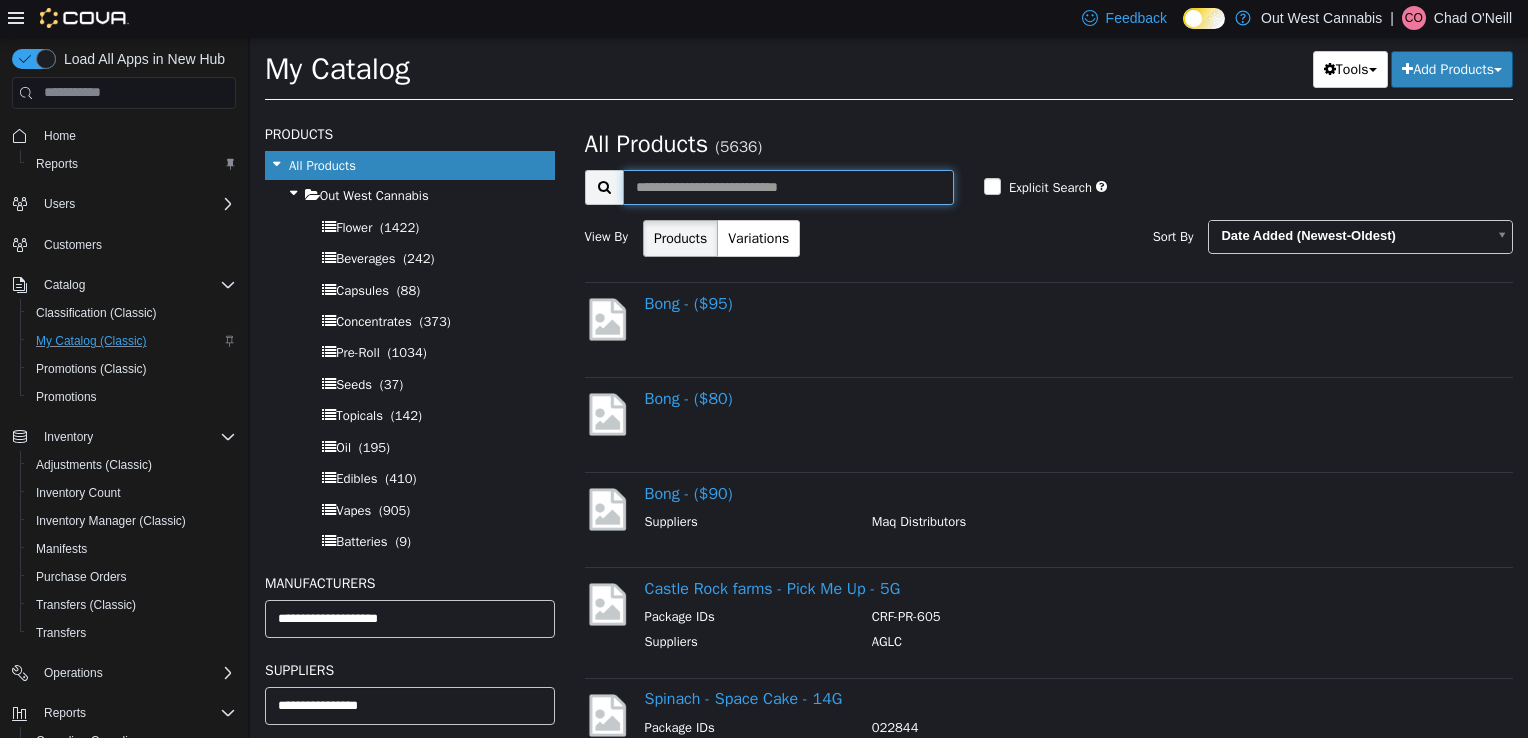 click at bounding box center [788, 186] 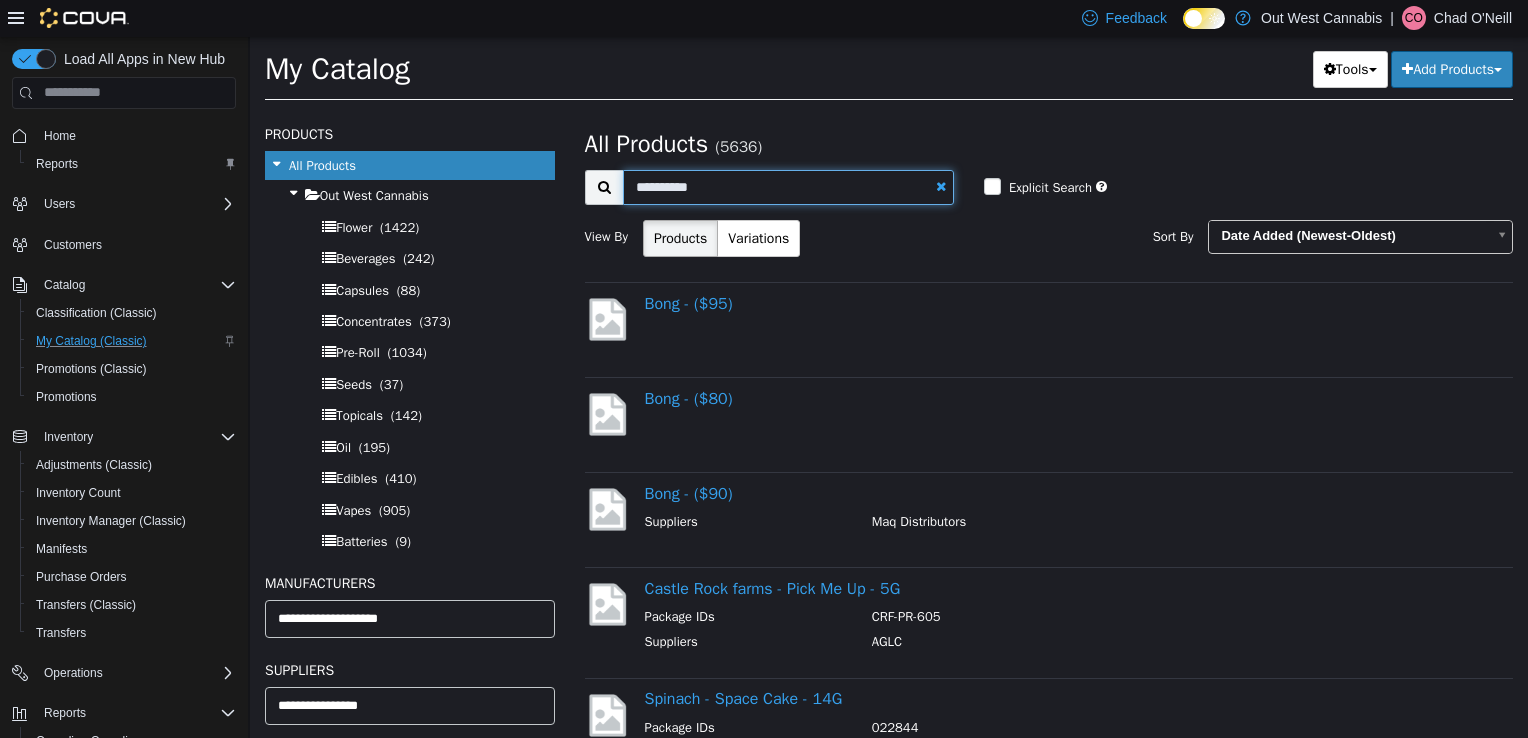 type on "**********" 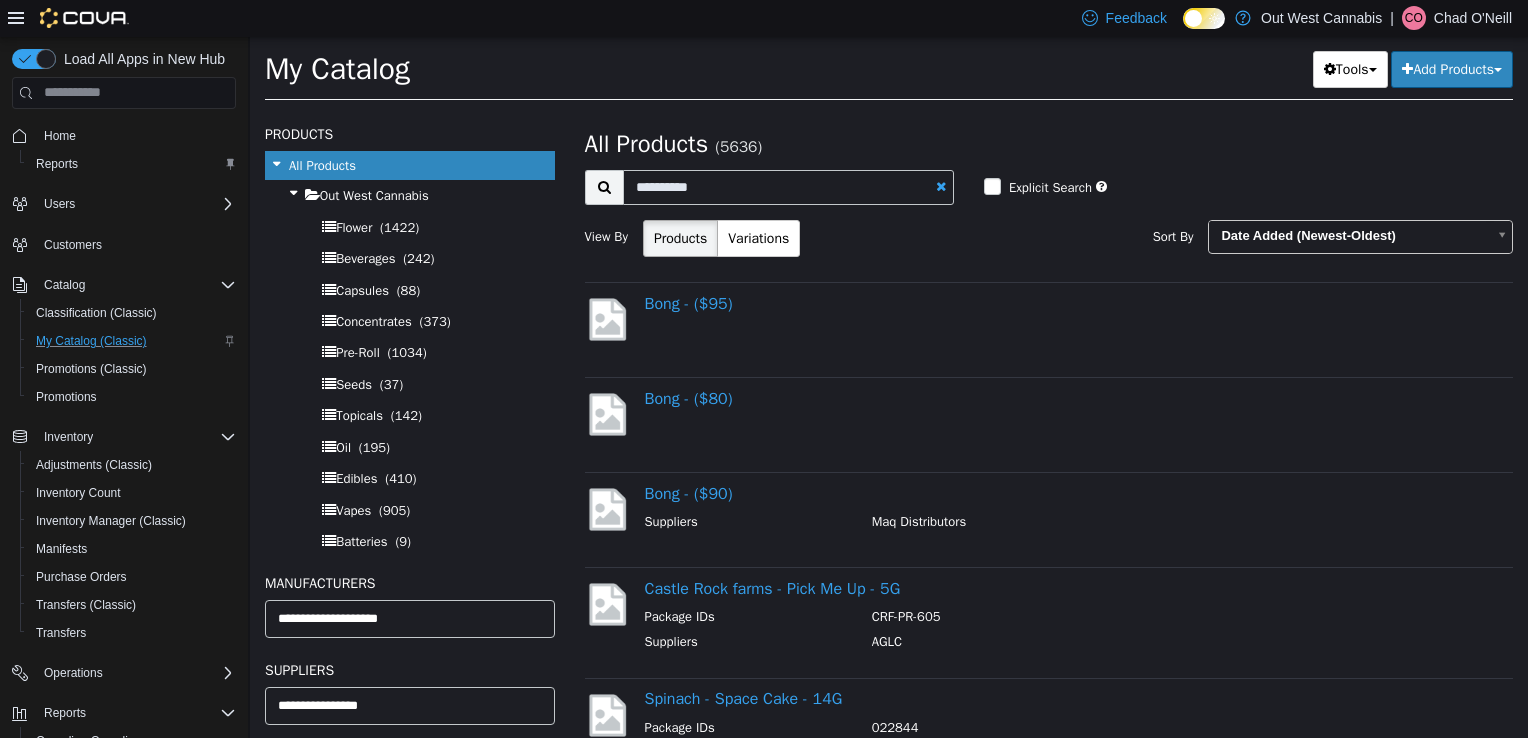 select on "**********" 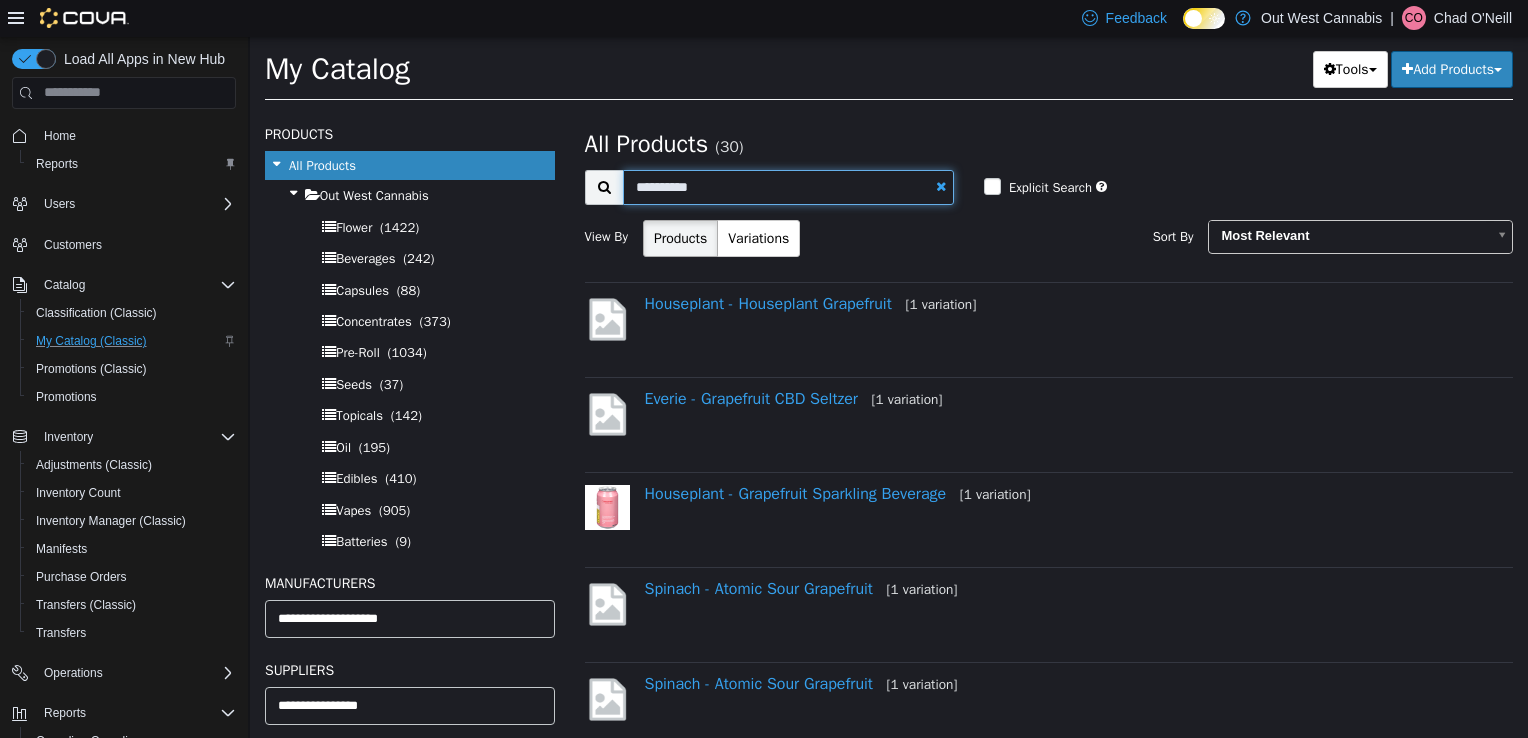 click on "**********" at bounding box center [788, 186] 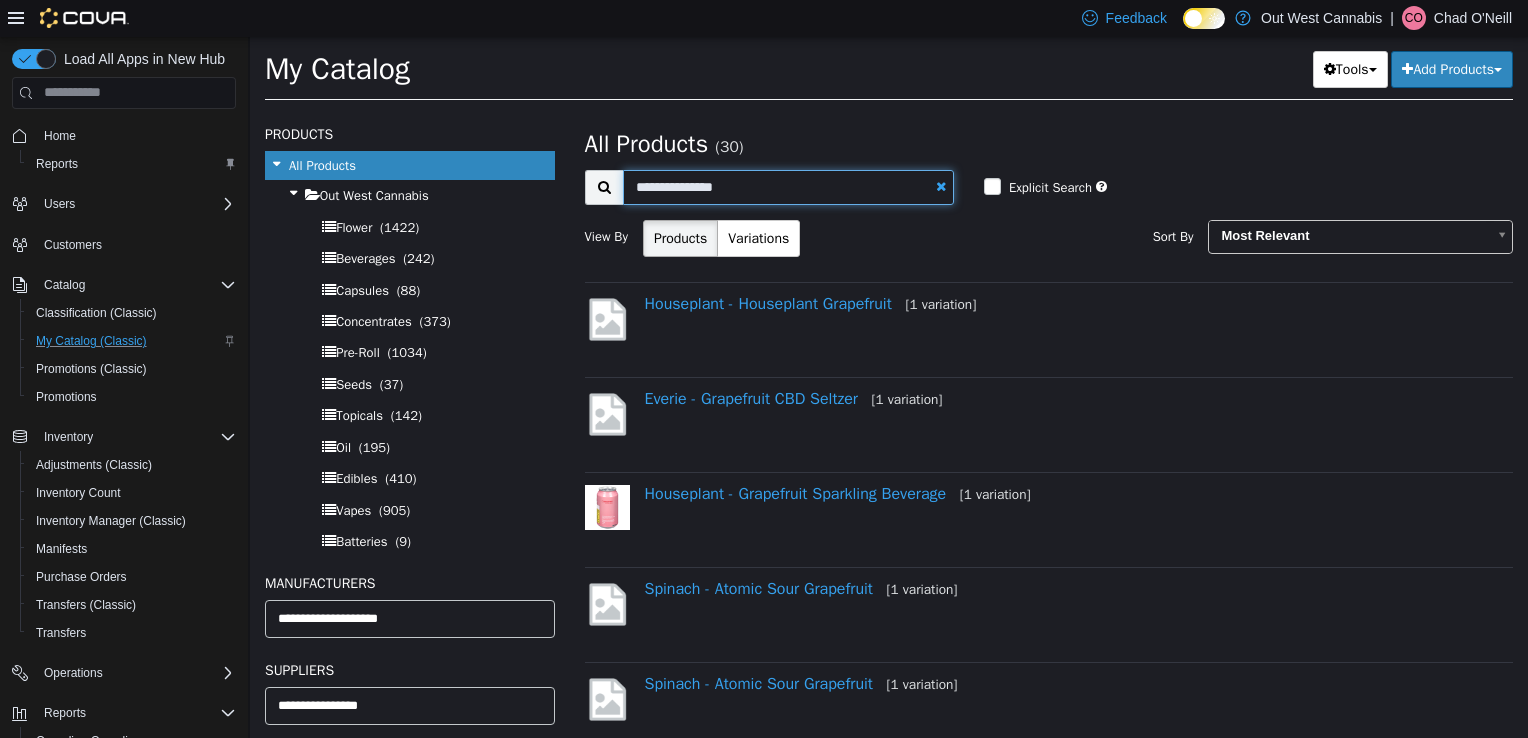 type on "**********" 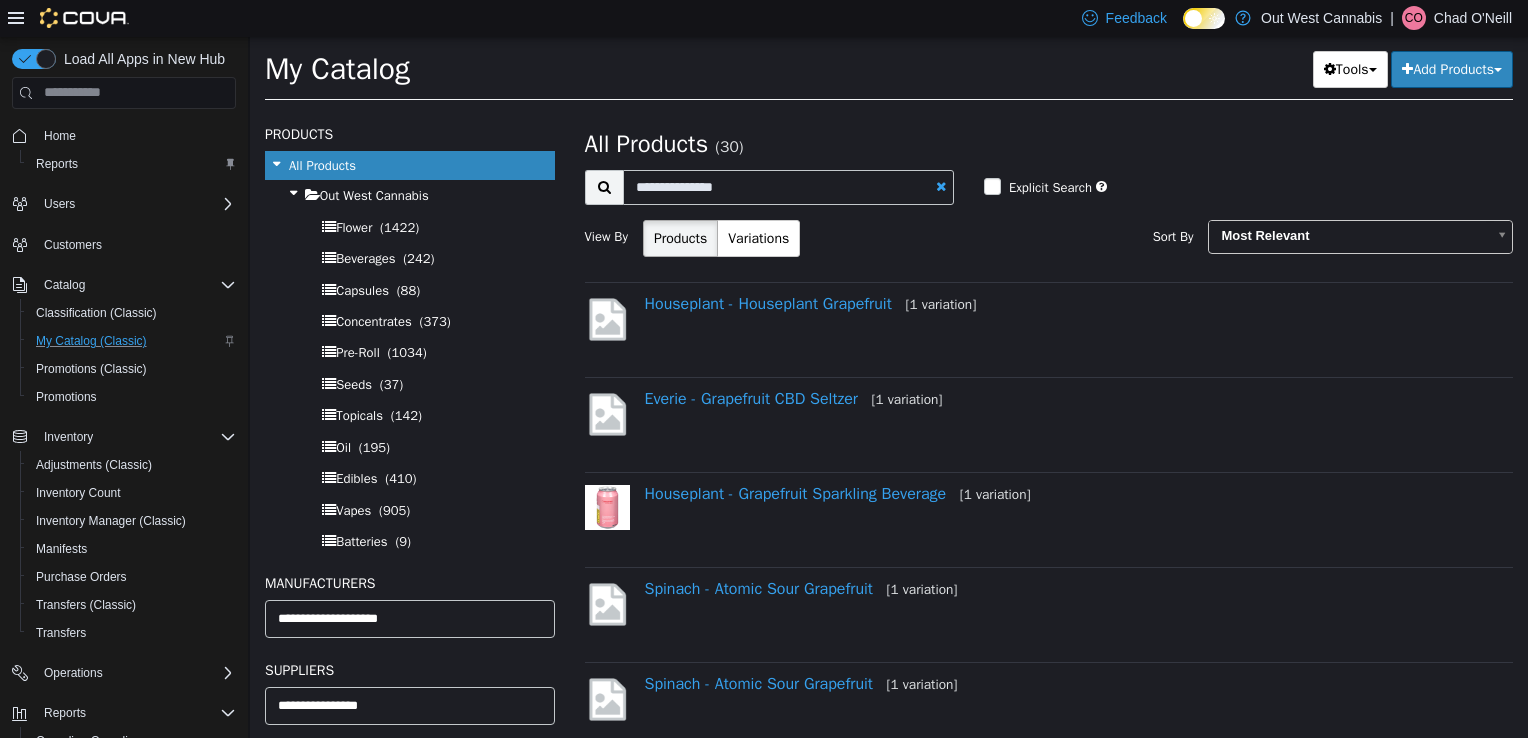 select on "**********" 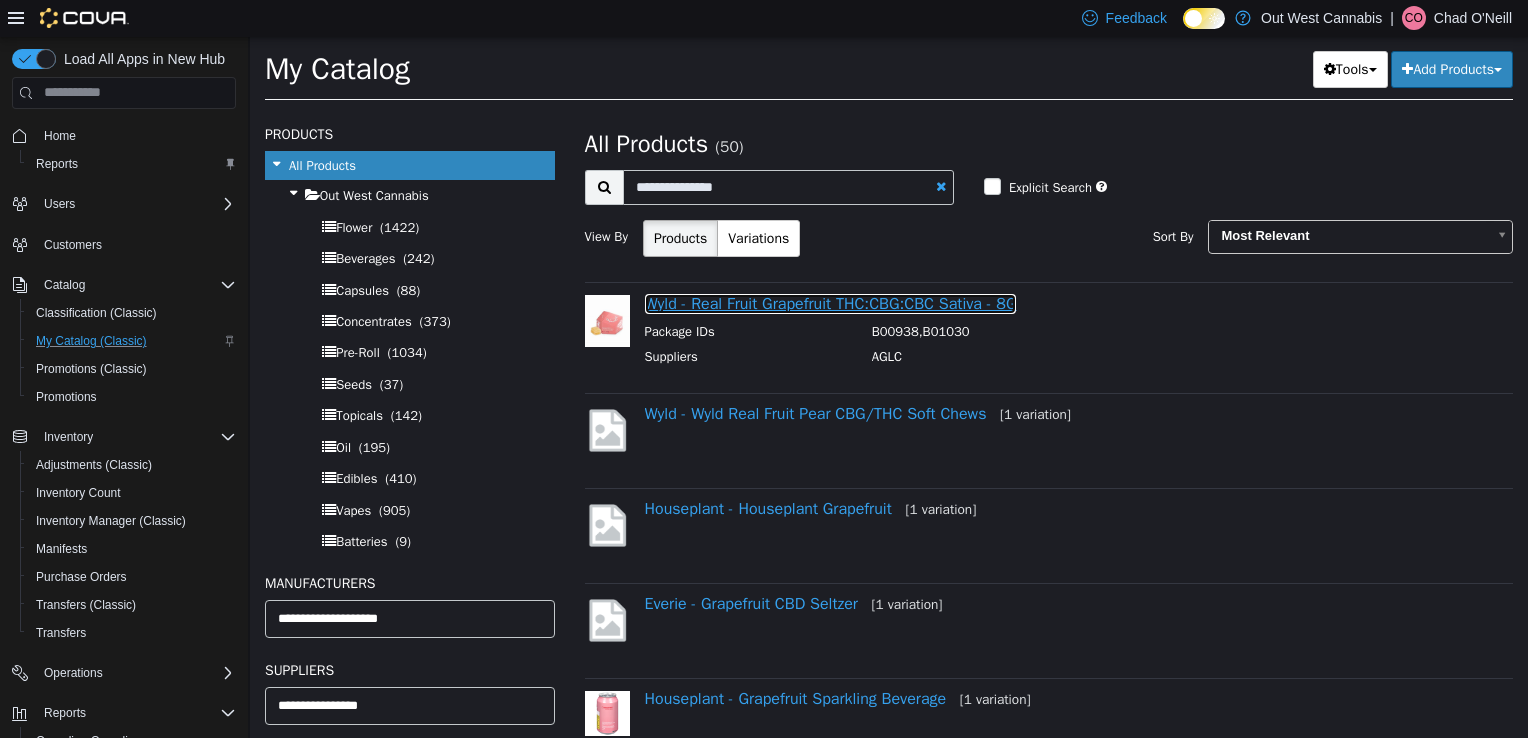 click on "Wyld - Real Fruit Grapefruit THC:CBG:CBC Sativa - 8G" at bounding box center (831, 303) 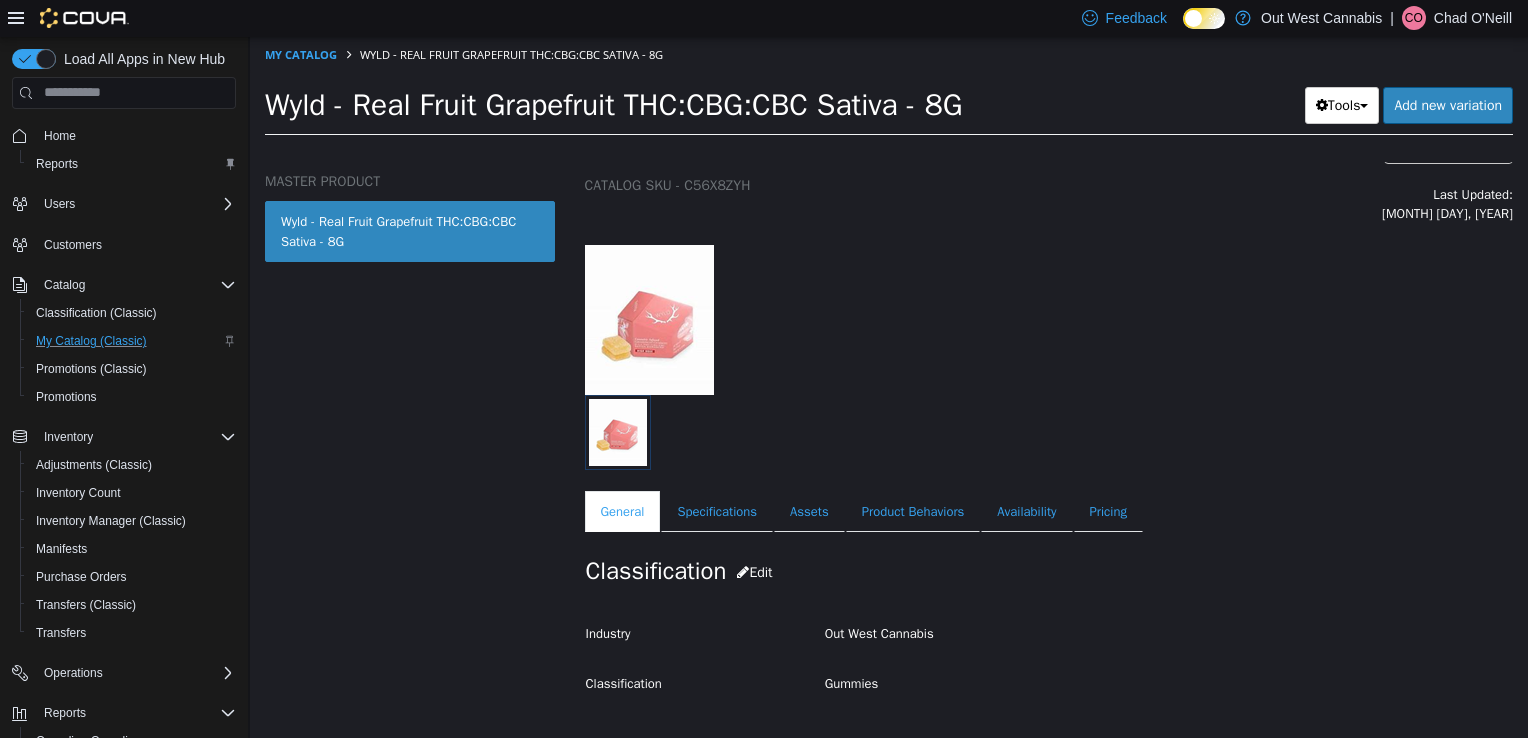 scroll, scrollTop: 100, scrollLeft: 0, axis: vertical 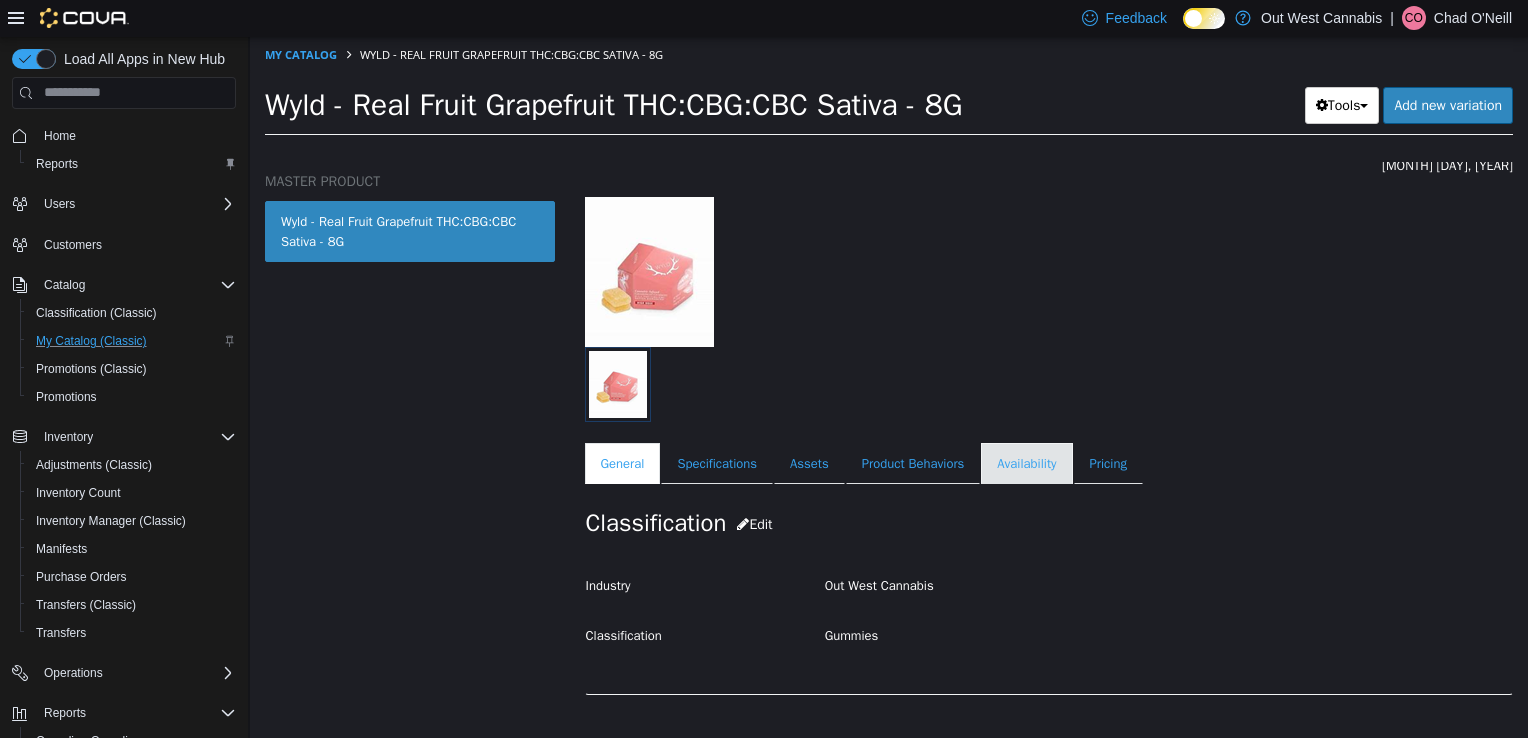 click on "Availability" at bounding box center (1026, 463) 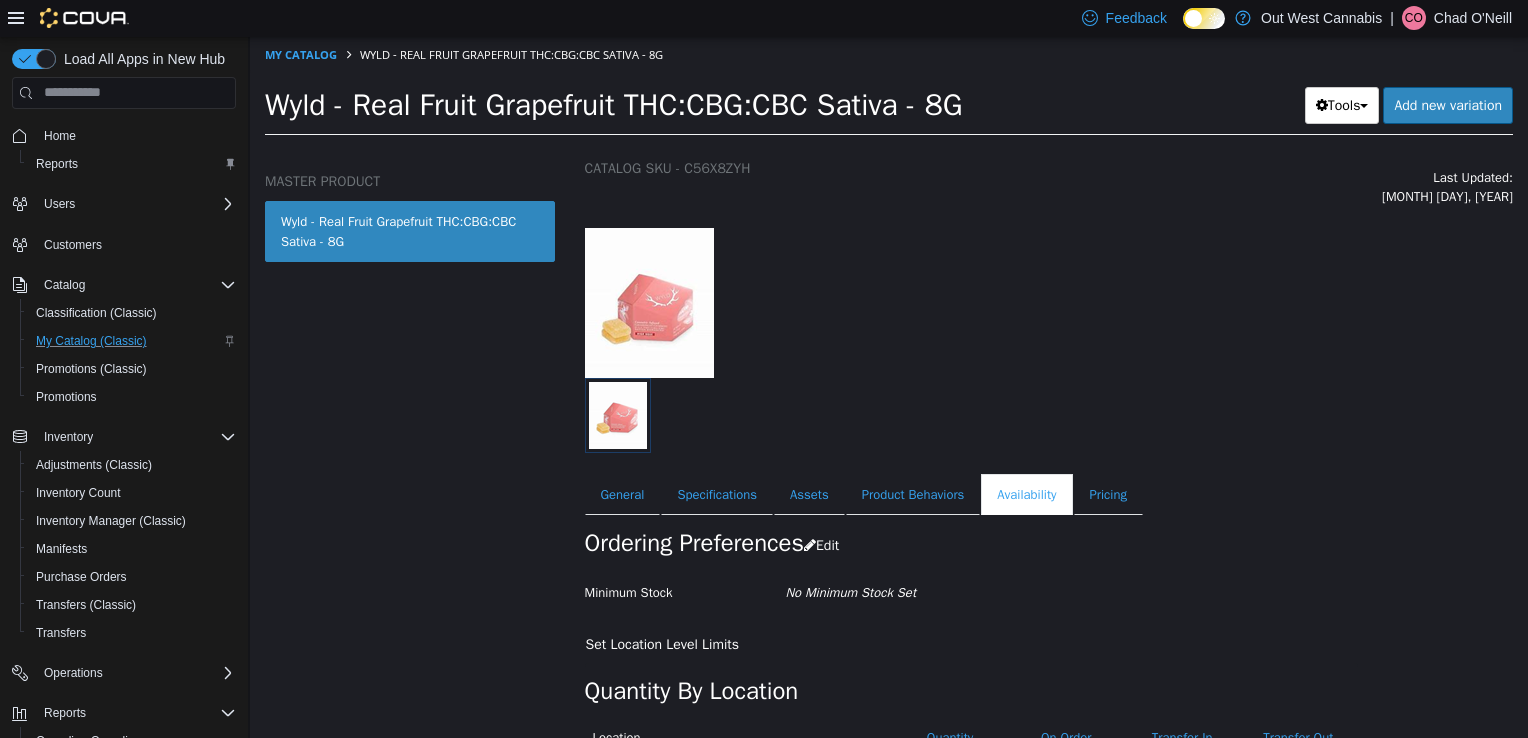 scroll, scrollTop: 142, scrollLeft: 0, axis: vertical 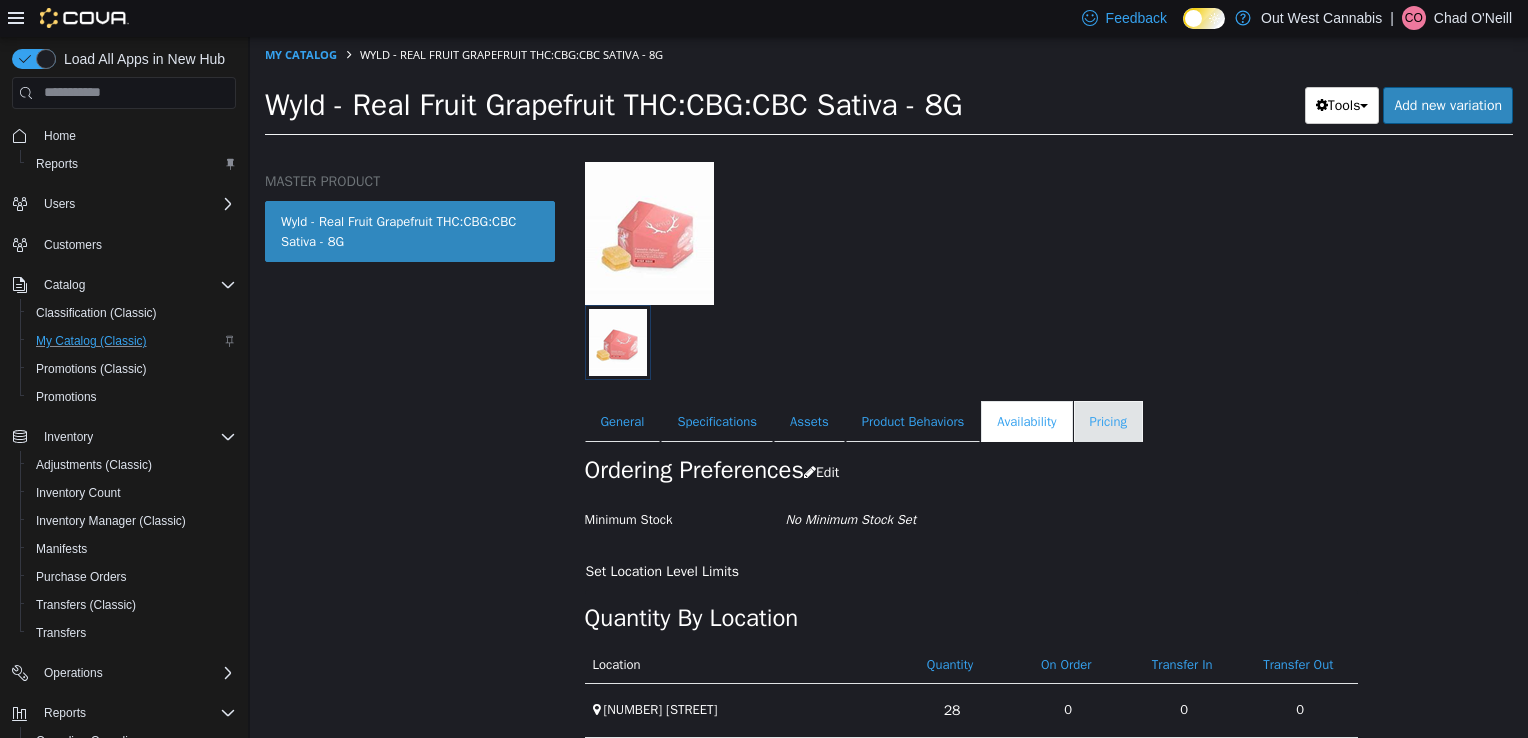 click on "Pricing" at bounding box center [1108, 421] 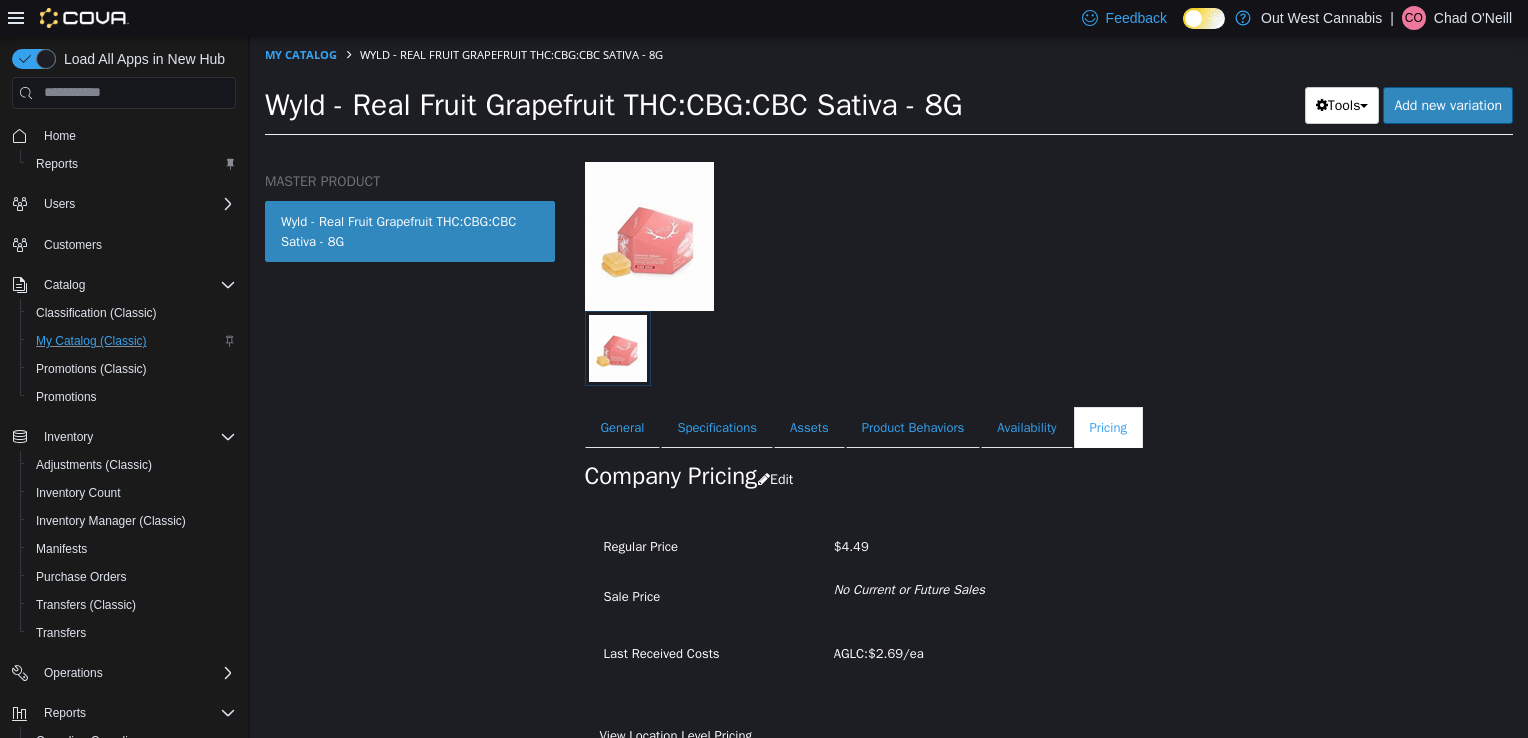 scroll, scrollTop: 138, scrollLeft: 0, axis: vertical 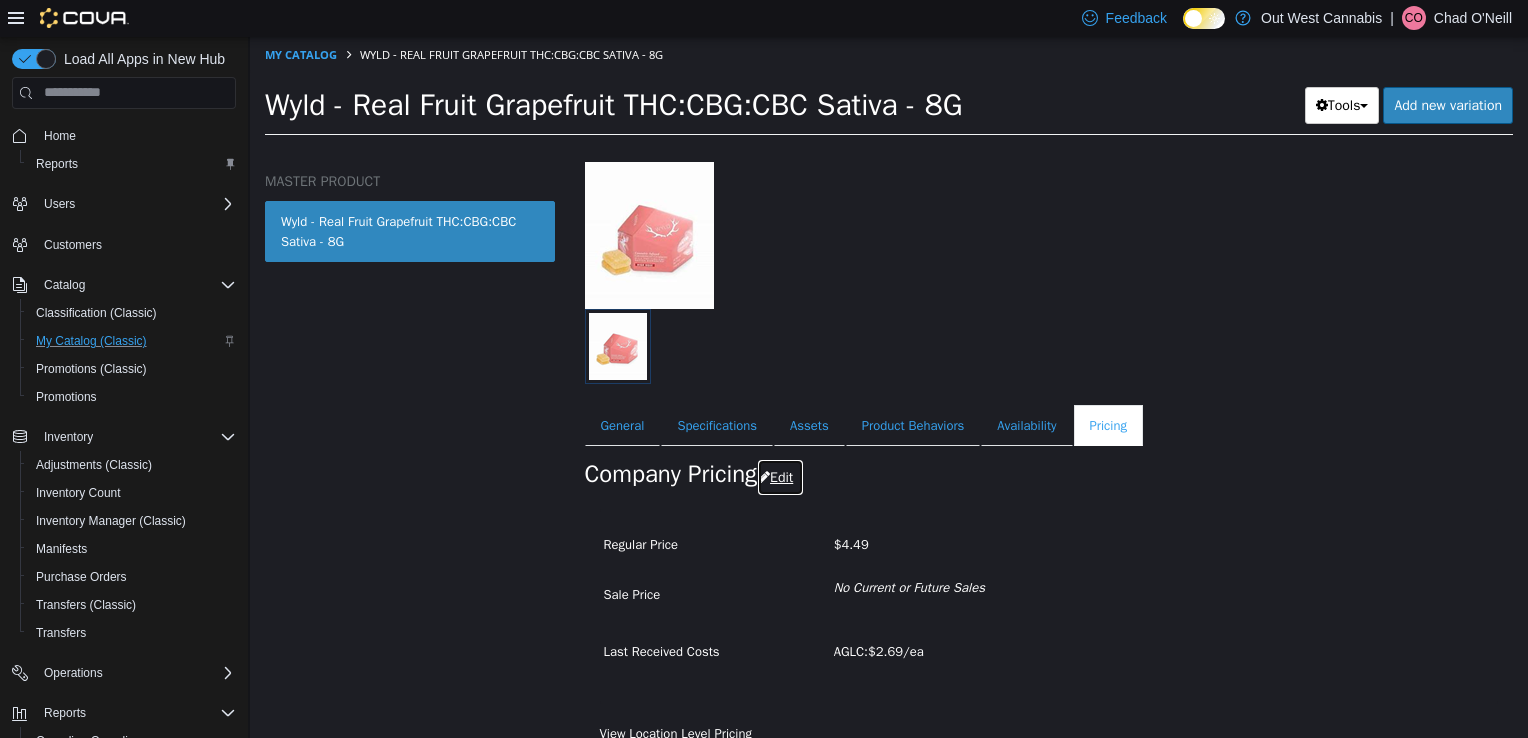 click on "Edit" at bounding box center (780, 476) 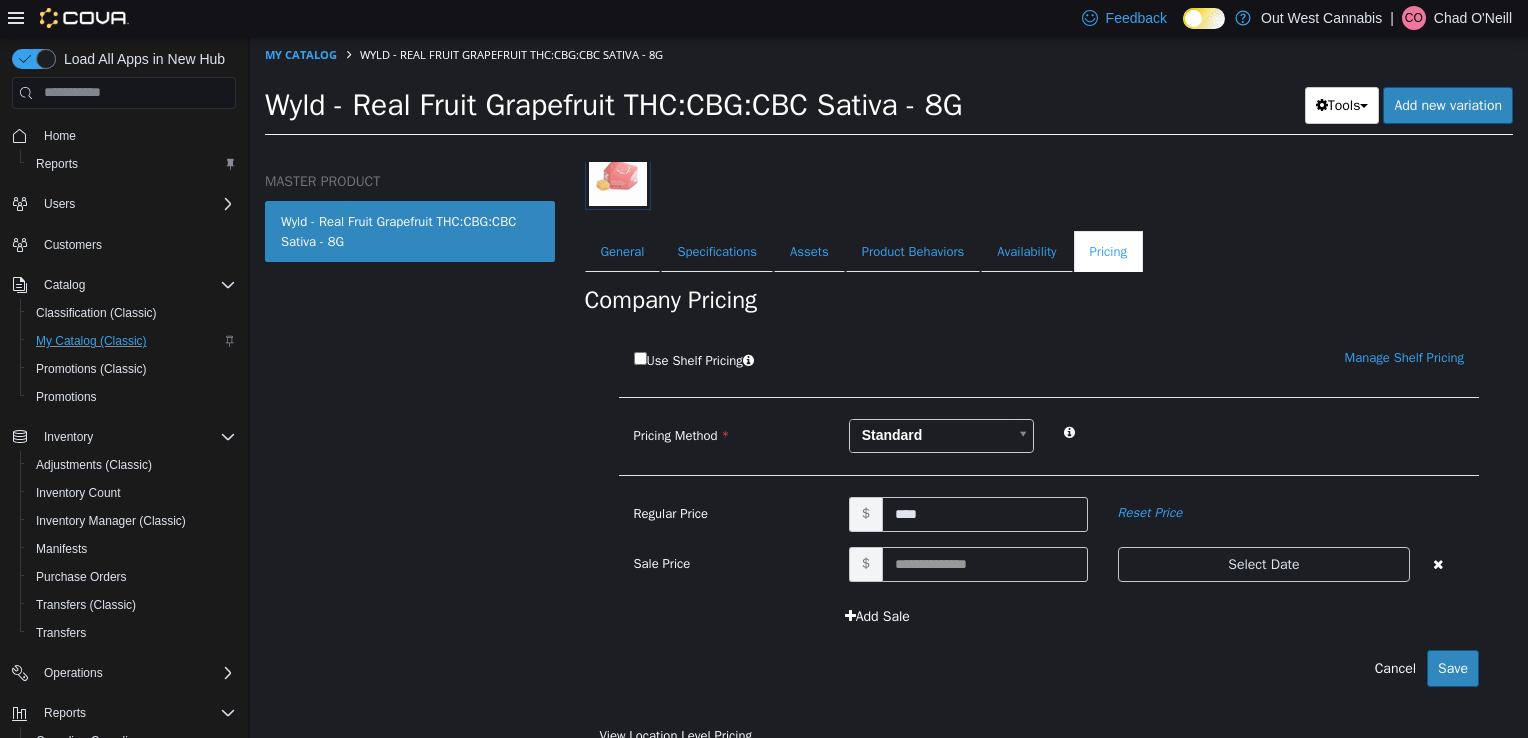scroll, scrollTop: 312, scrollLeft: 0, axis: vertical 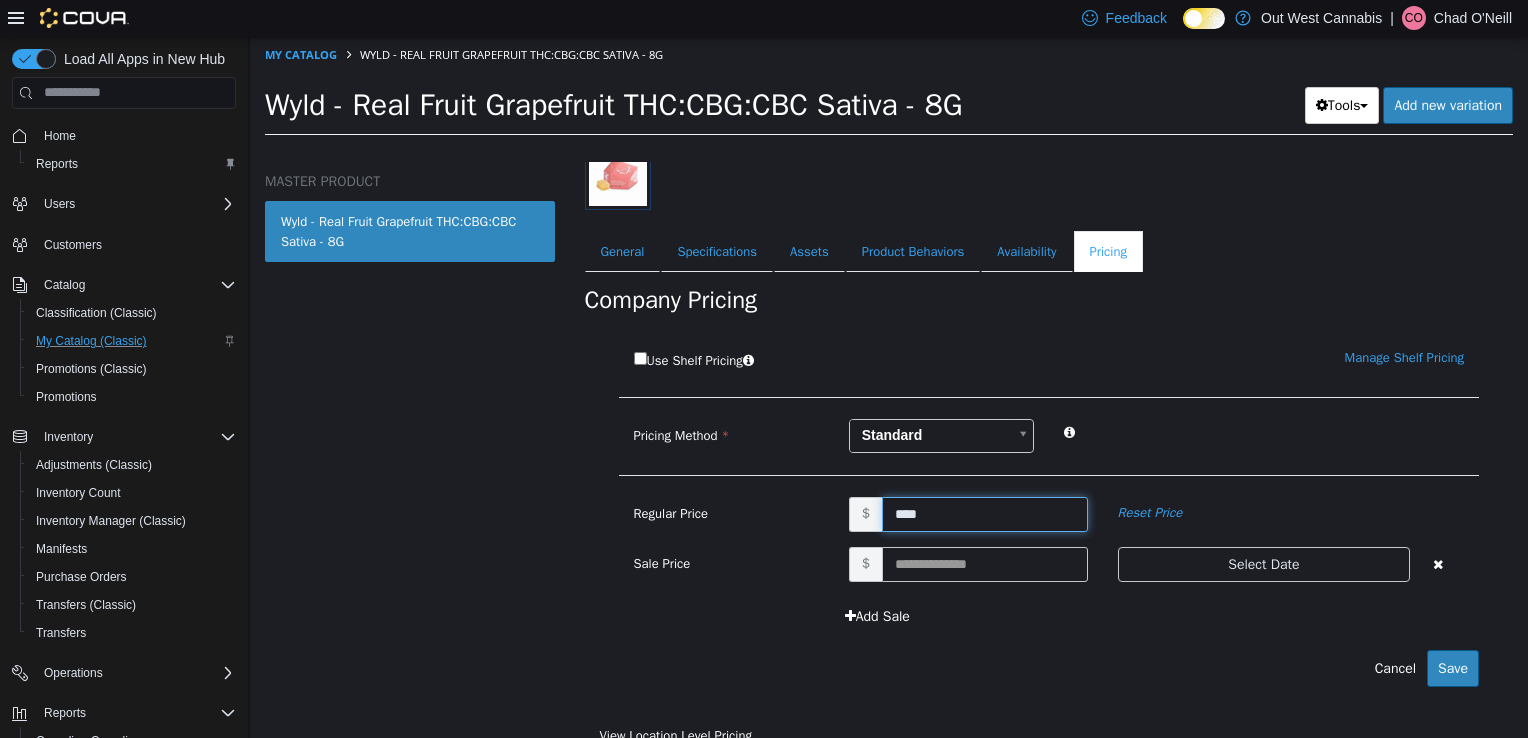 click on "****" at bounding box center (985, 513) 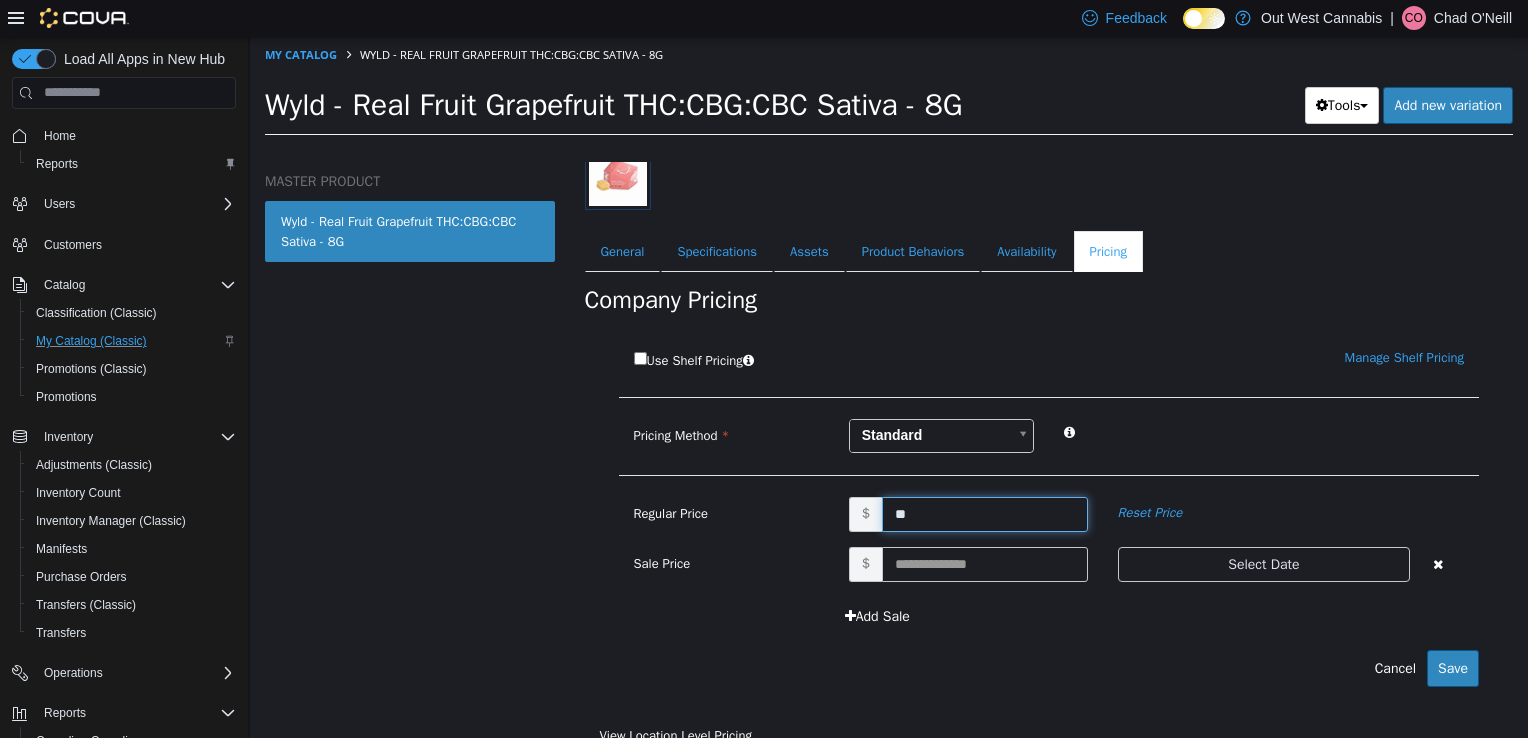 type on "*" 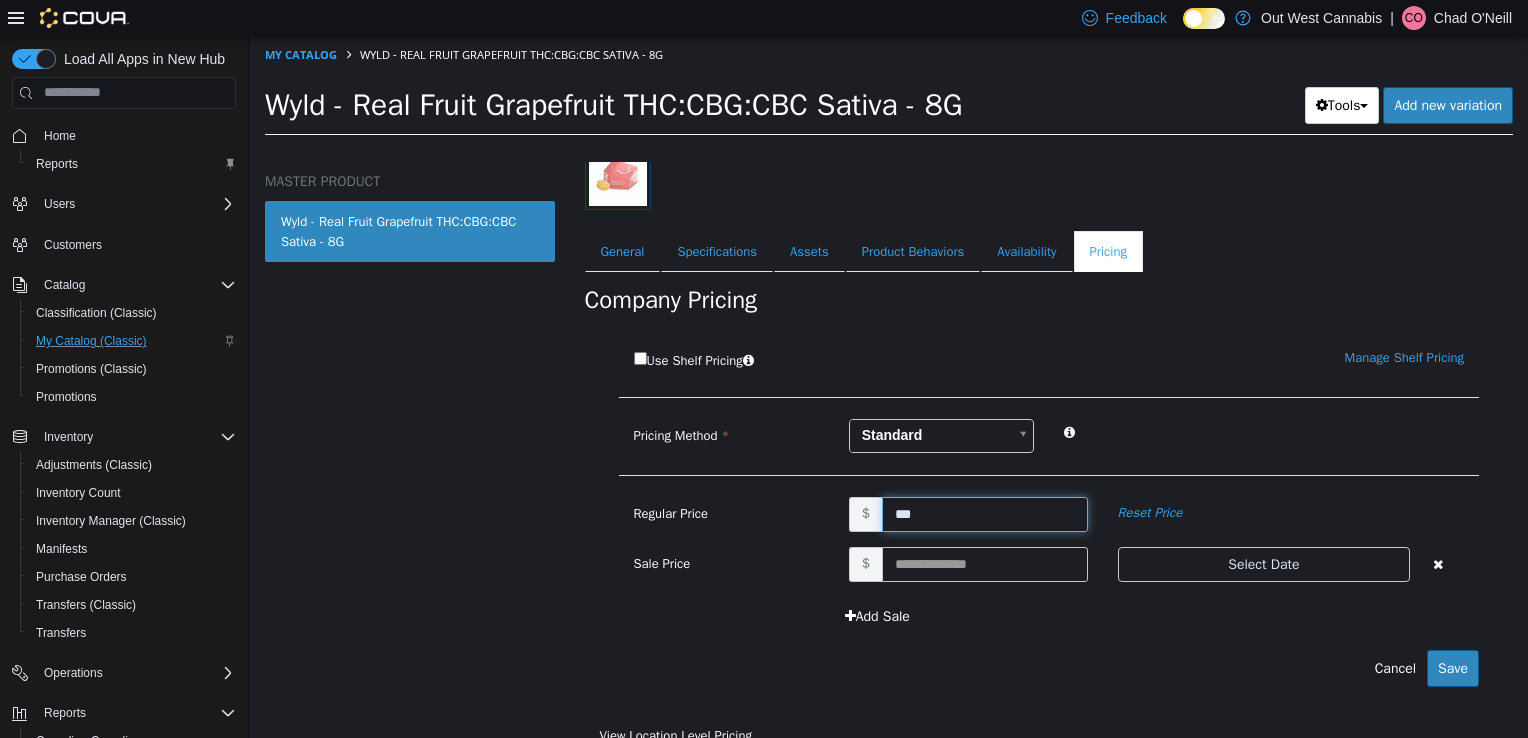 type on "****" 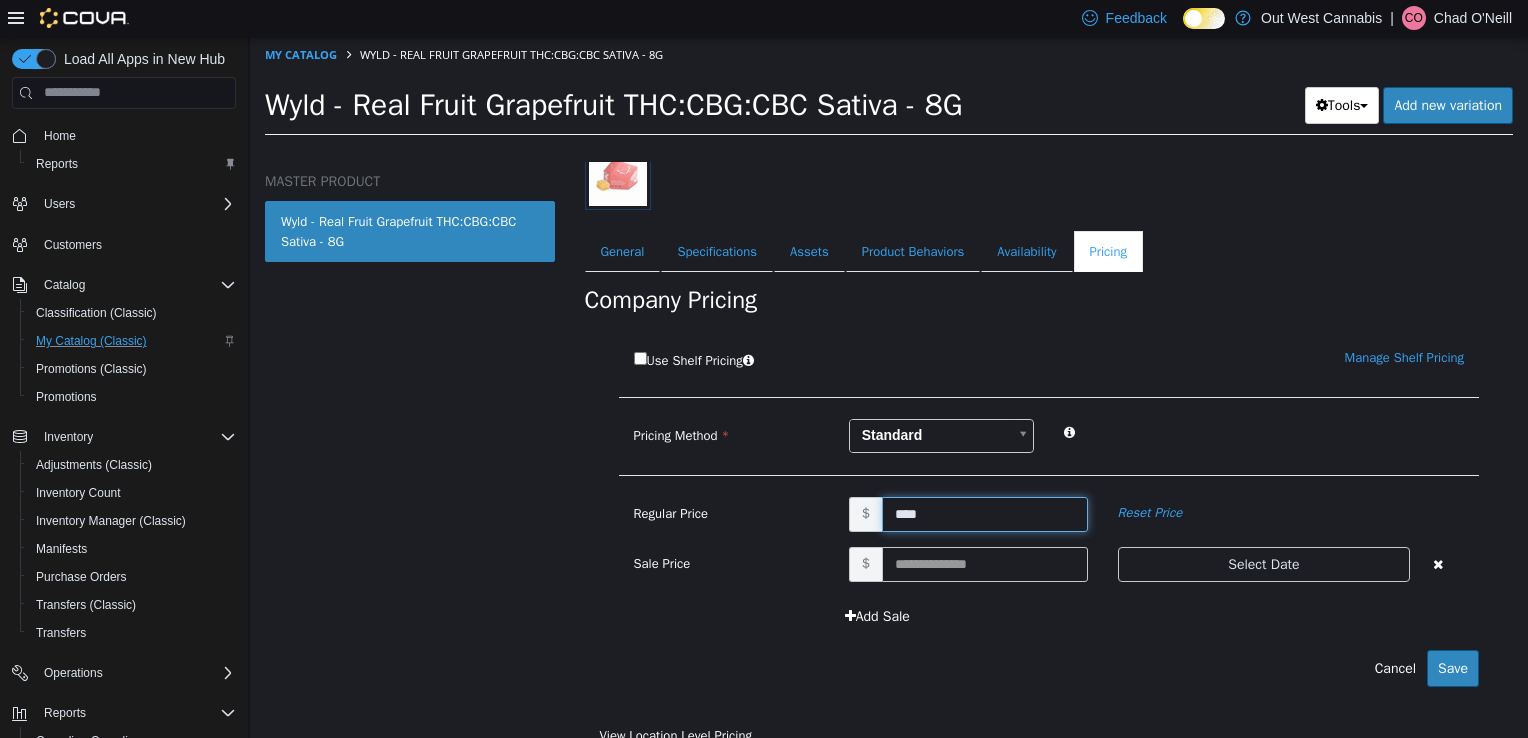 click on "Cancel Save" at bounding box center (1049, 591) 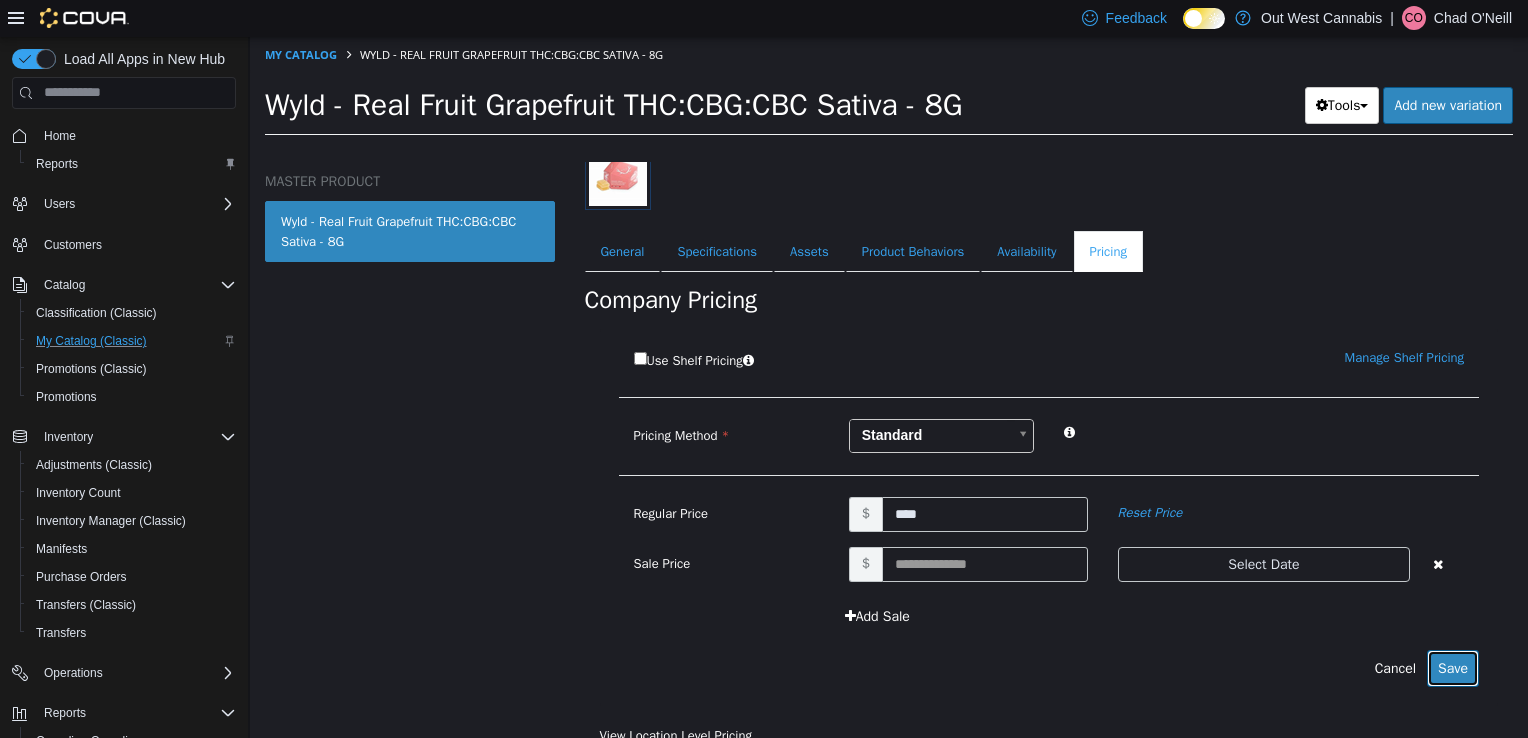 click on "Save" at bounding box center [1453, 667] 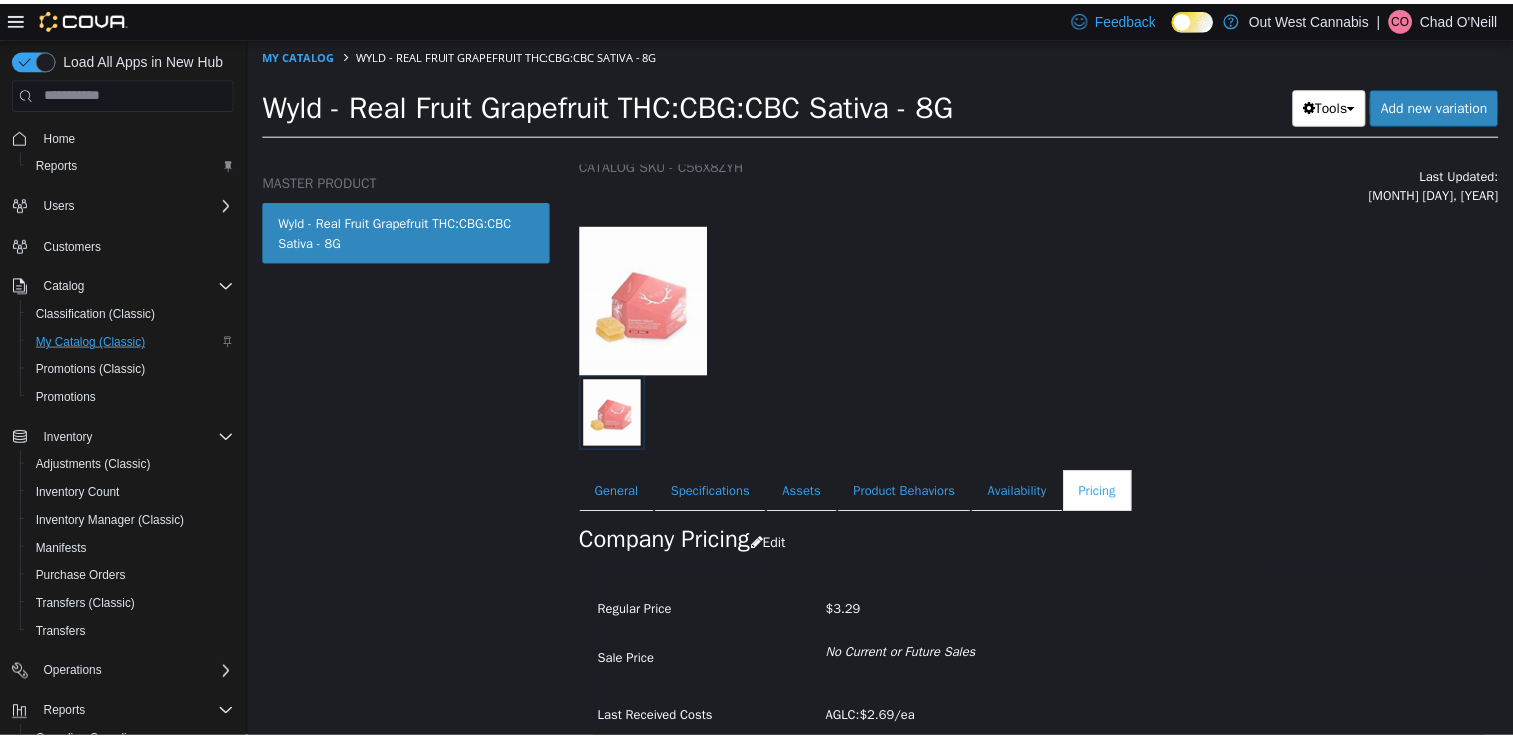 scroll, scrollTop: 138, scrollLeft: 0, axis: vertical 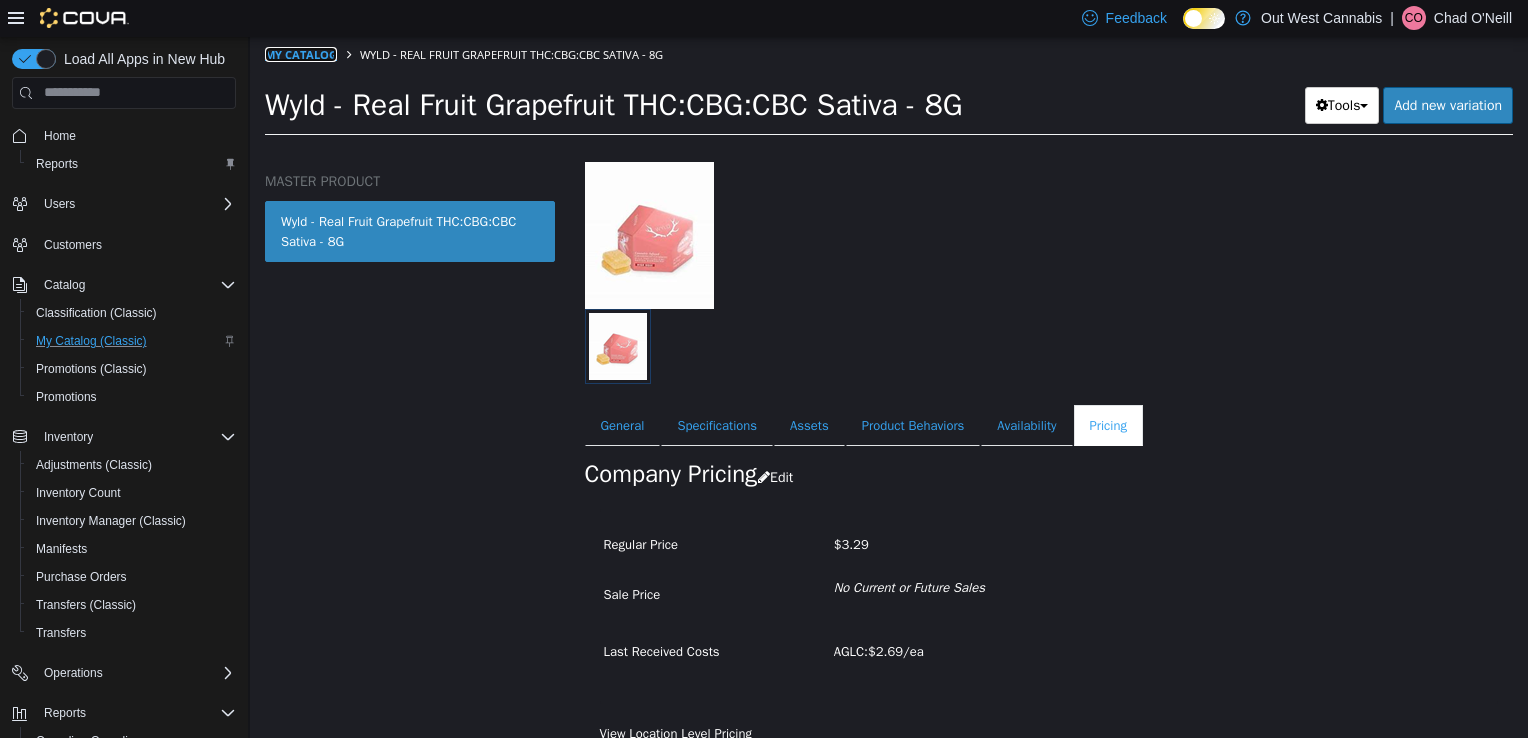 click on "My Catalog" at bounding box center [301, 53] 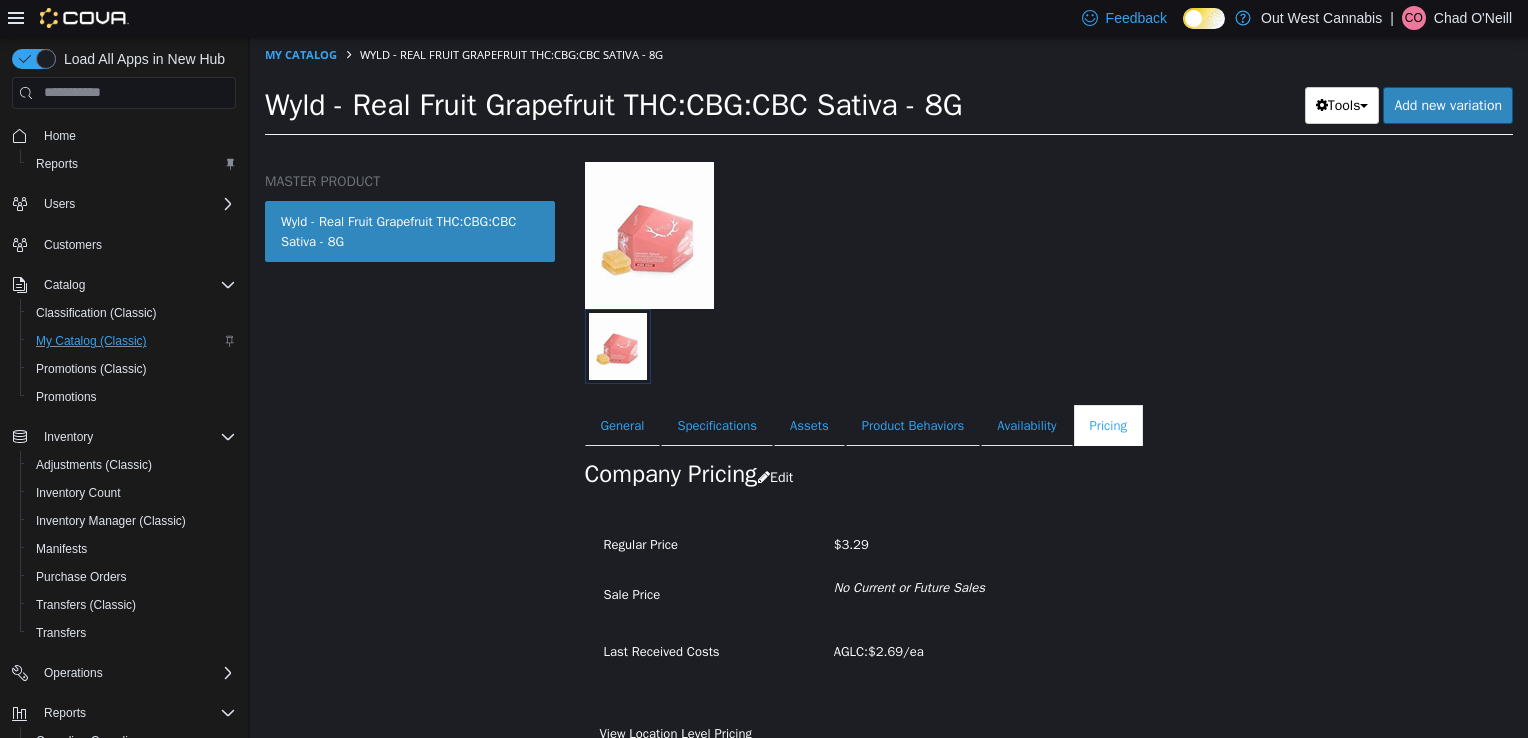 select on "**********" 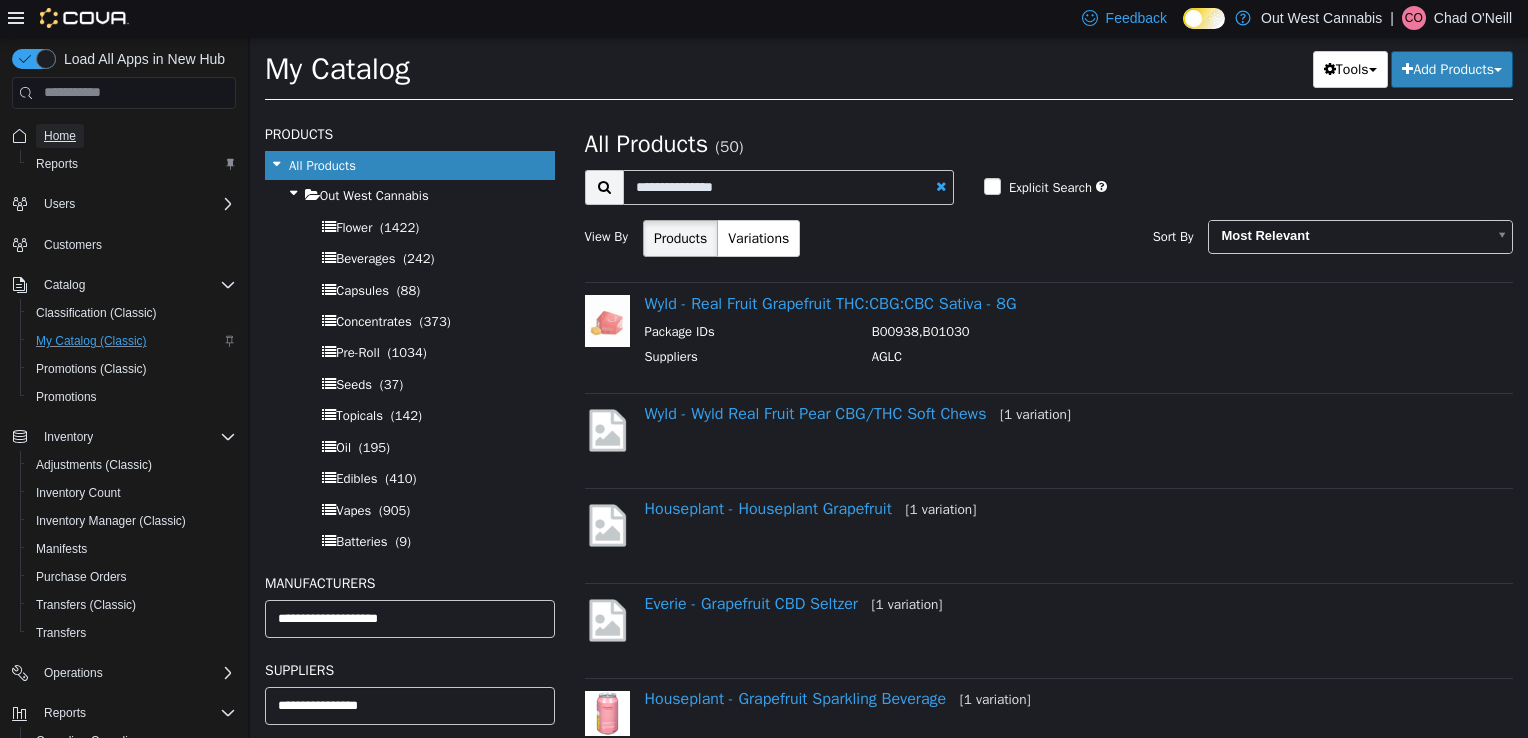 click on "Home" at bounding box center (60, 136) 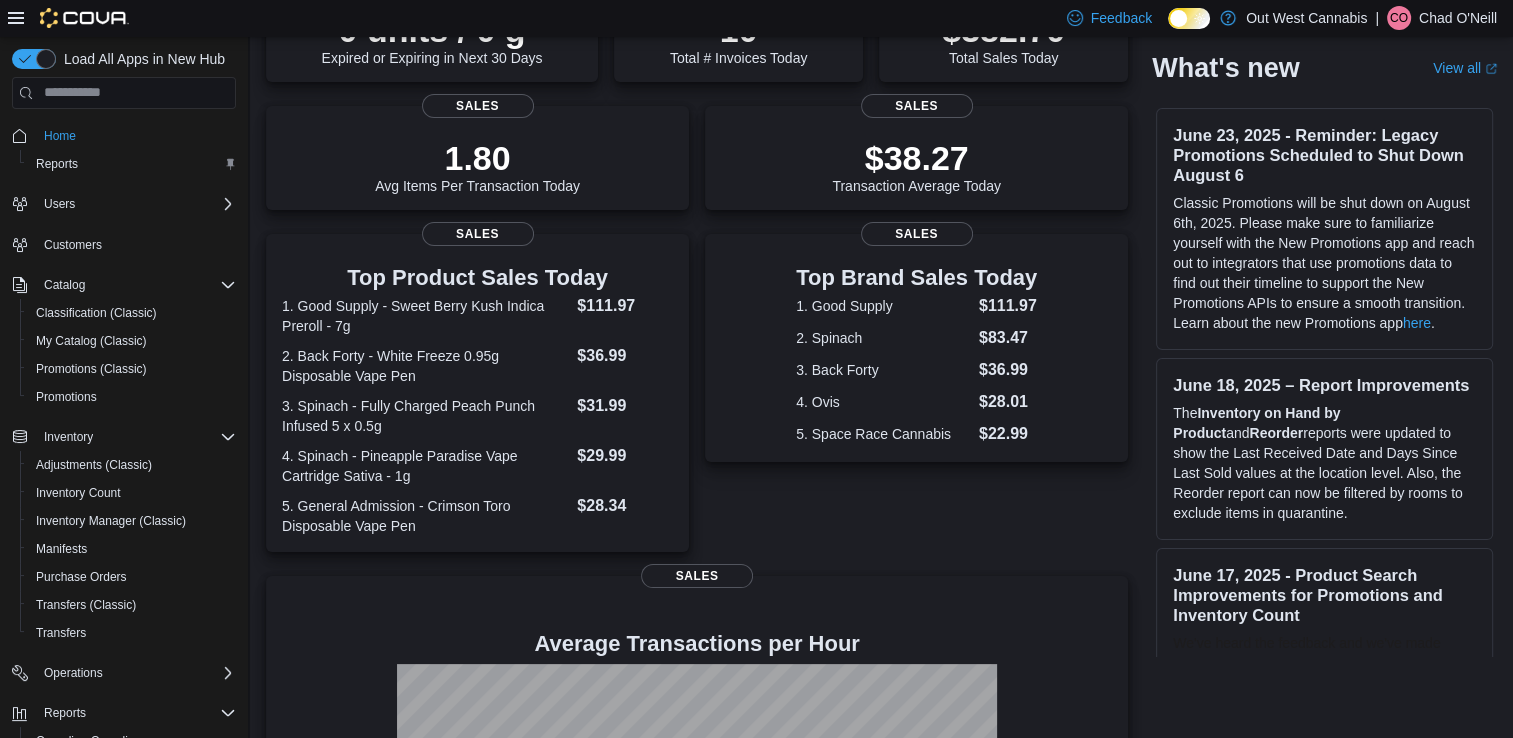 scroll, scrollTop: 483, scrollLeft: 0, axis: vertical 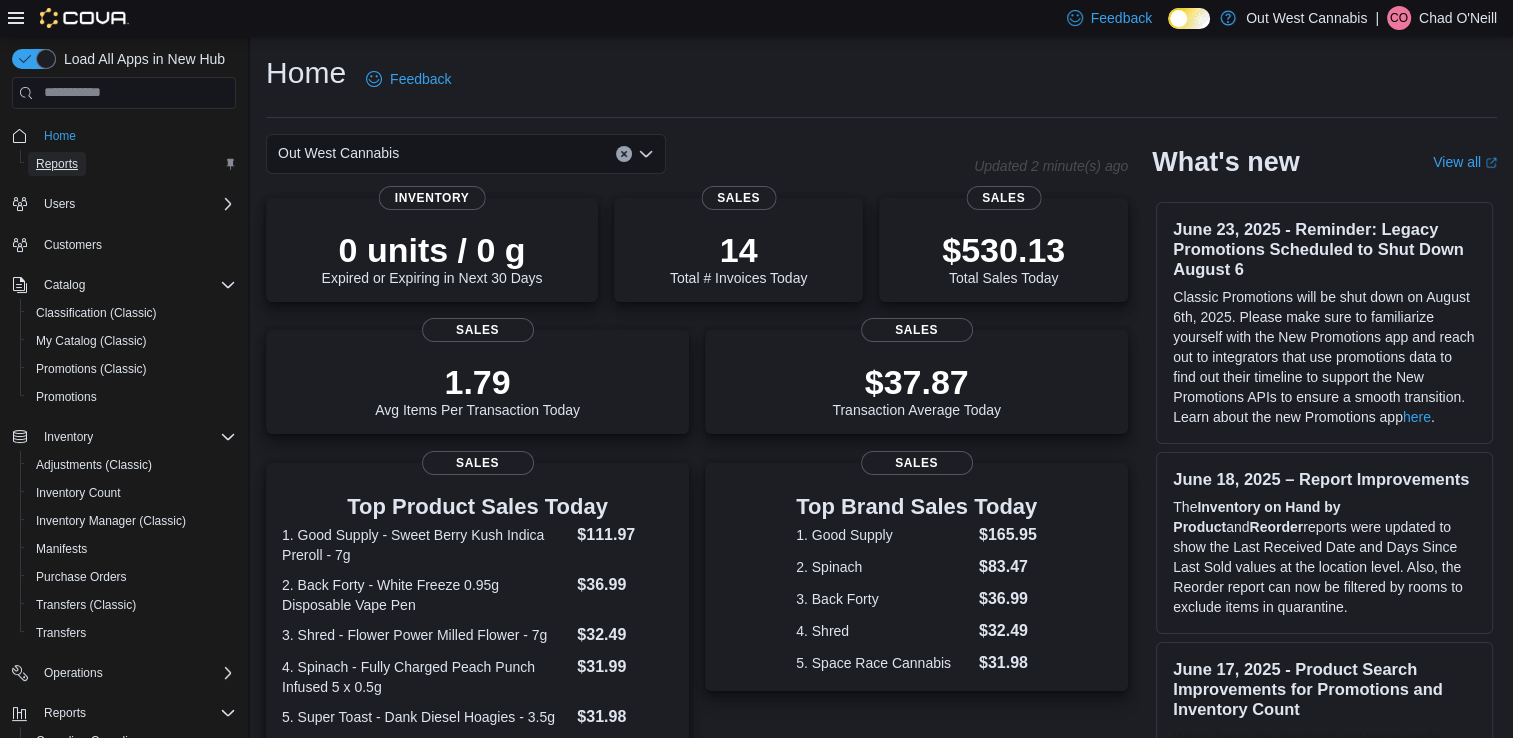 drag, startPoint x: 50, startPoint y: 166, endPoint x: 63, endPoint y: 178, distance: 17.691807 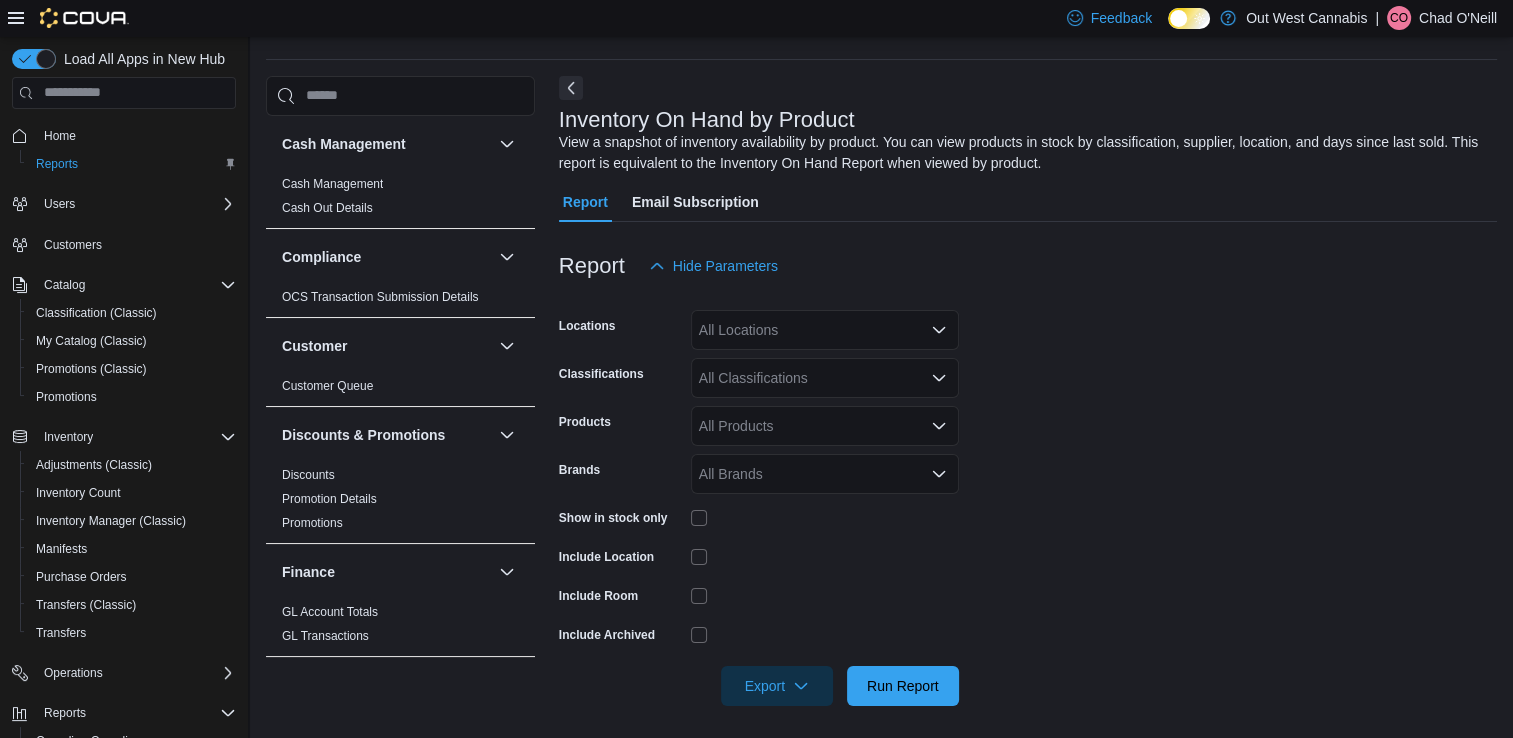 scroll, scrollTop: 65, scrollLeft: 0, axis: vertical 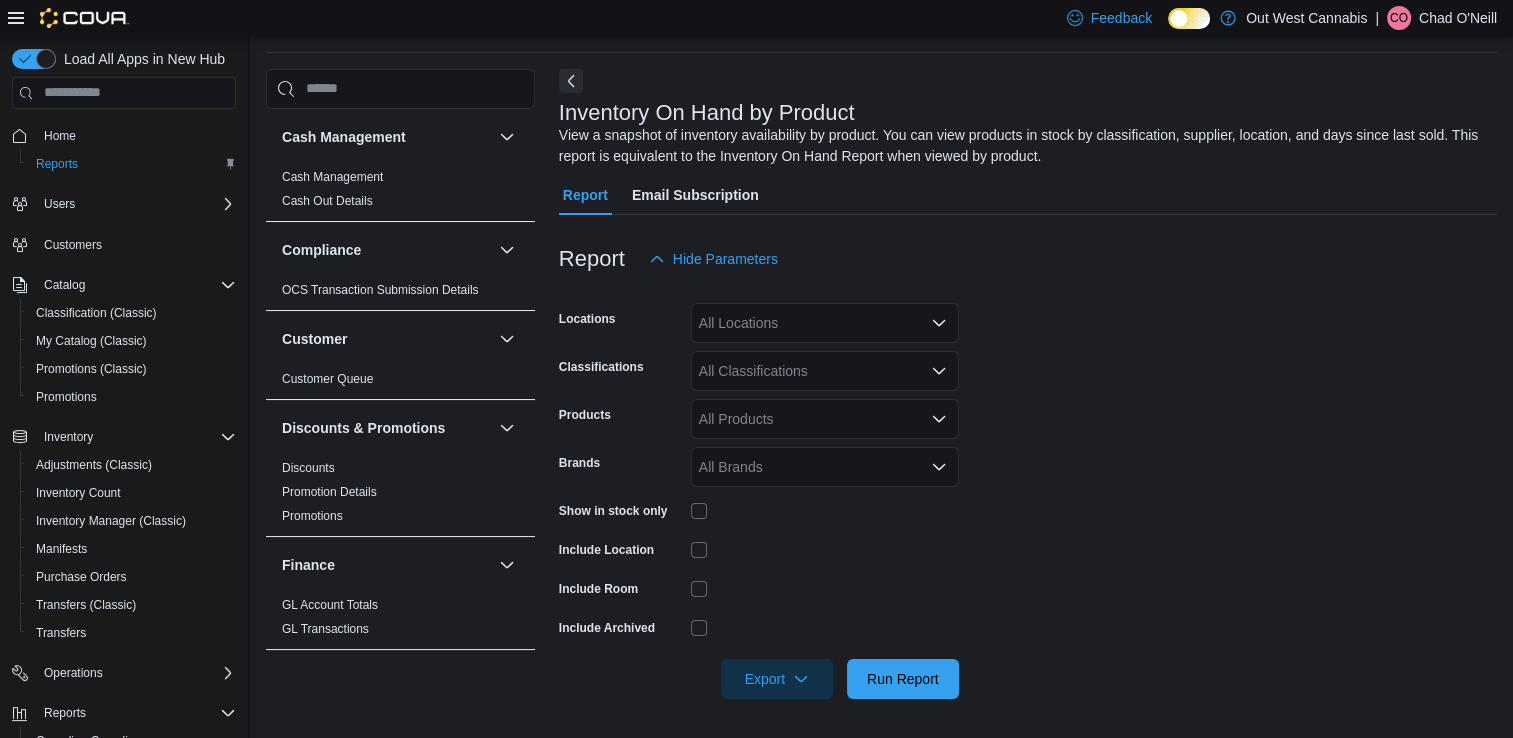 click 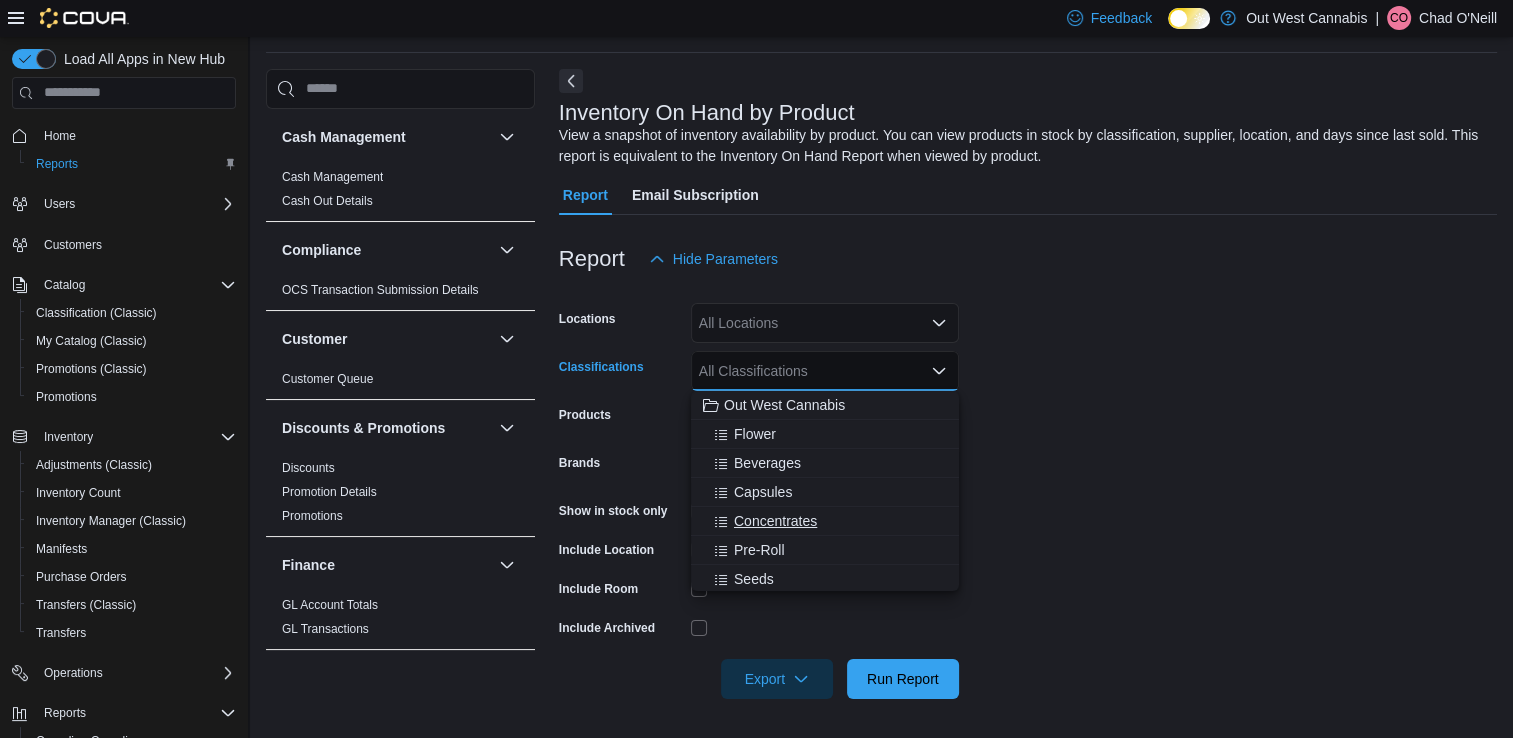 click on "Concentrates" at bounding box center [775, 521] 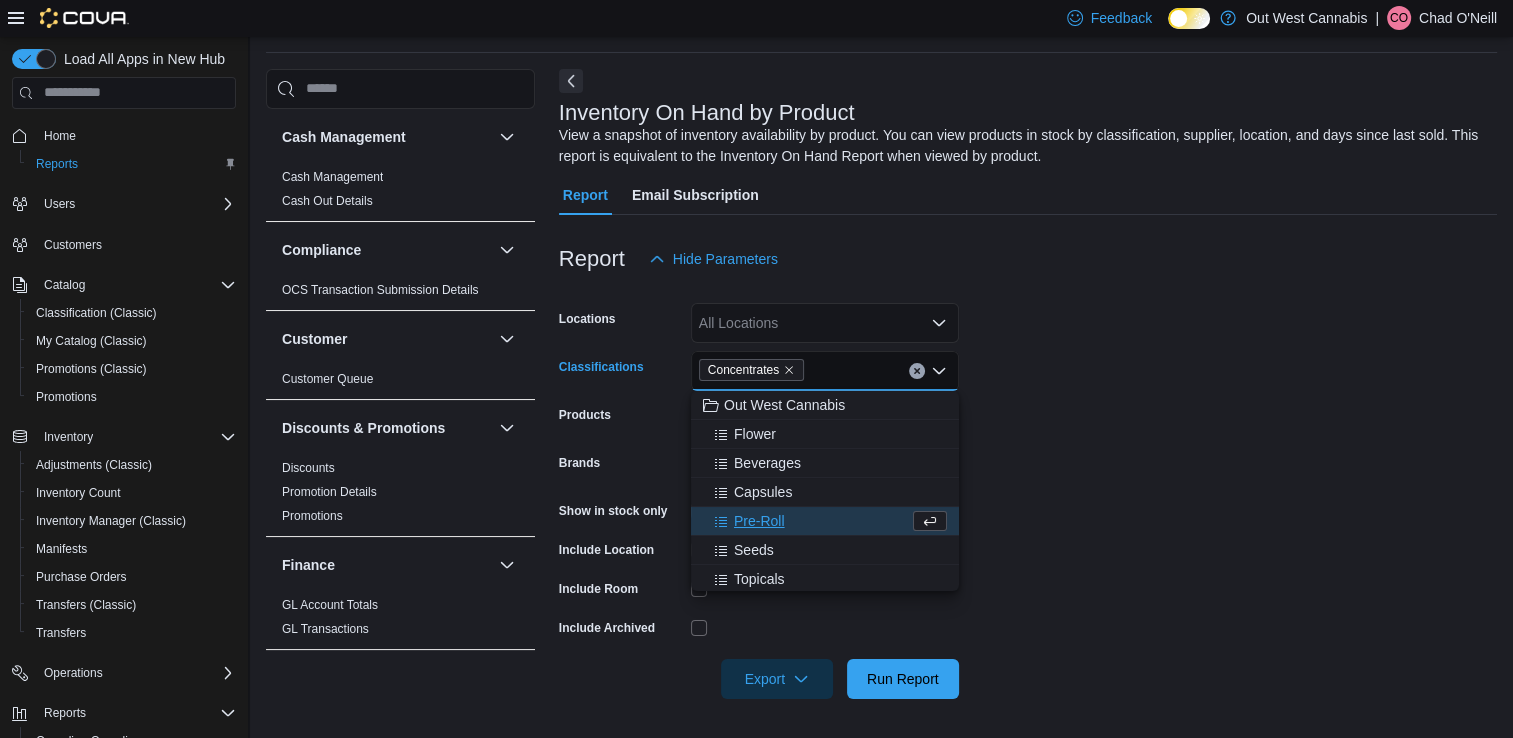 scroll, scrollTop: 100, scrollLeft: 0, axis: vertical 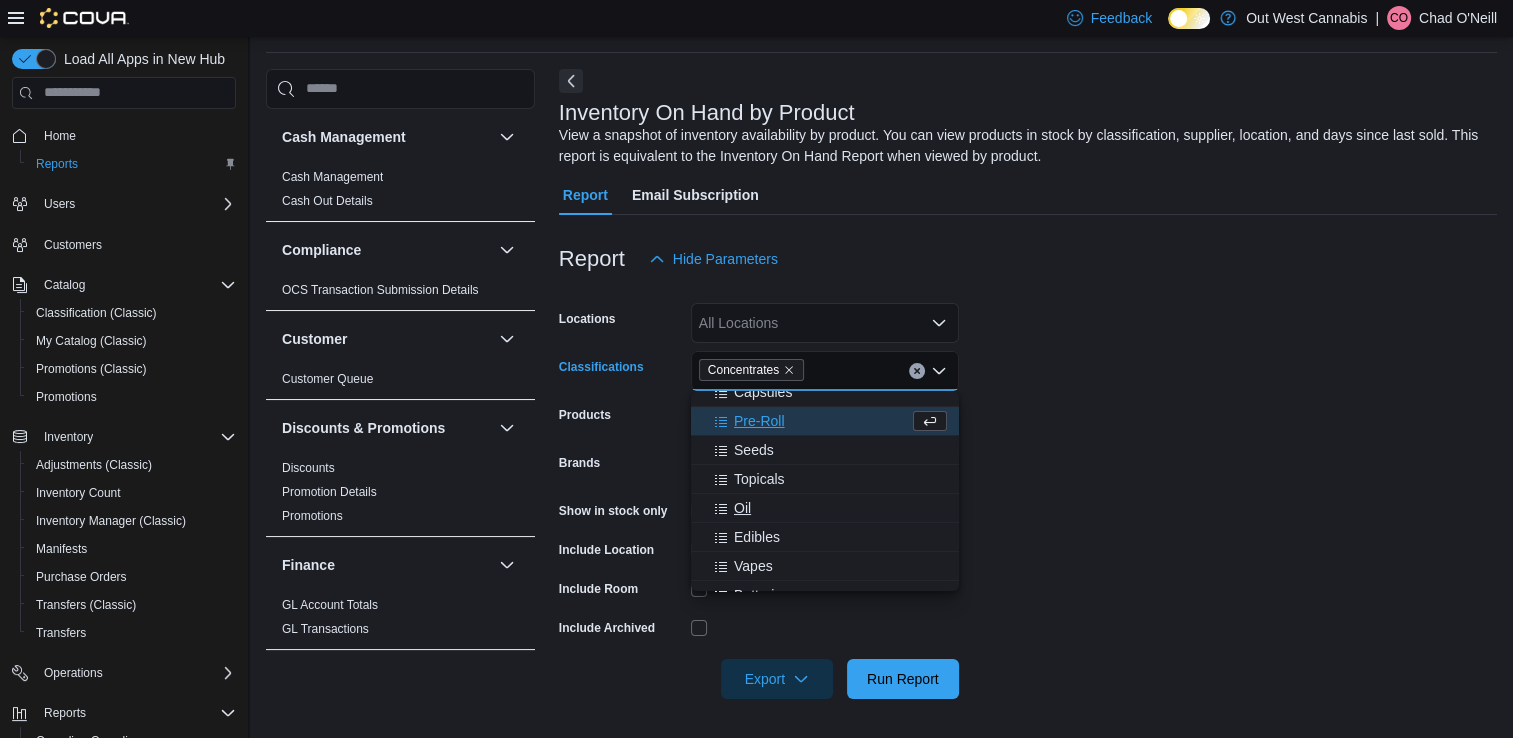 click on "Oil" at bounding box center (825, 508) 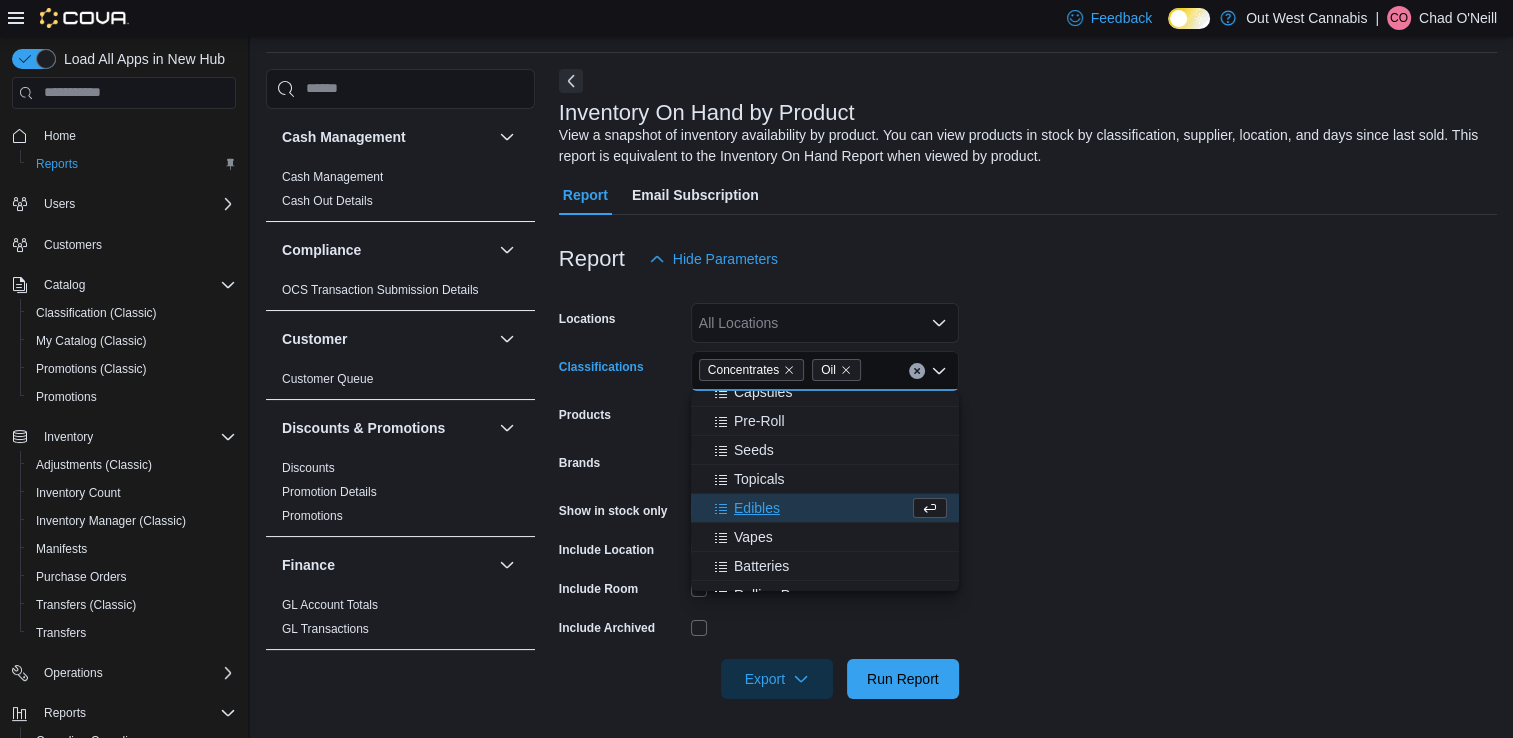 click on "Edibles" at bounding box center (806, 508) 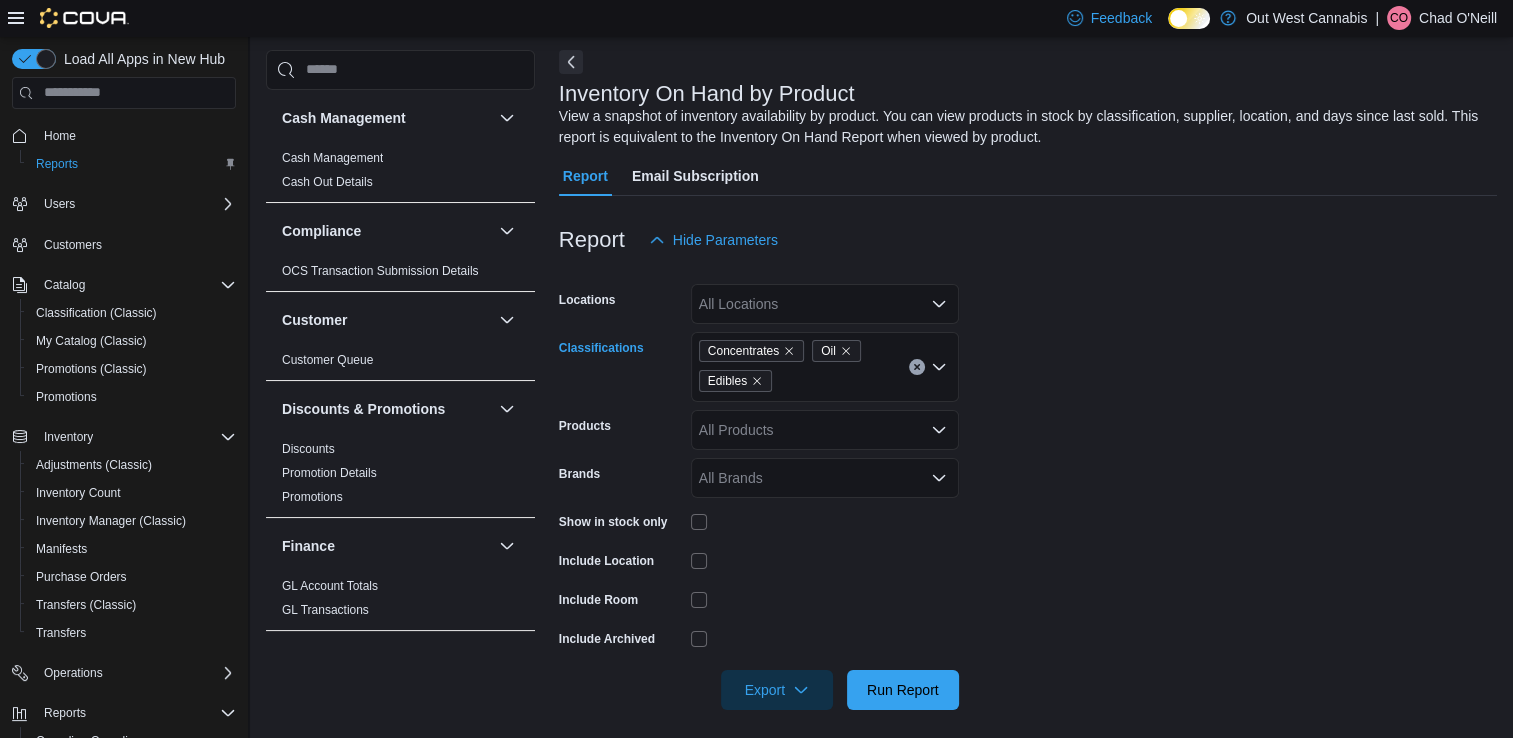 scroll, scrollTop: 95, scrollLeft: 0, axis: vertical 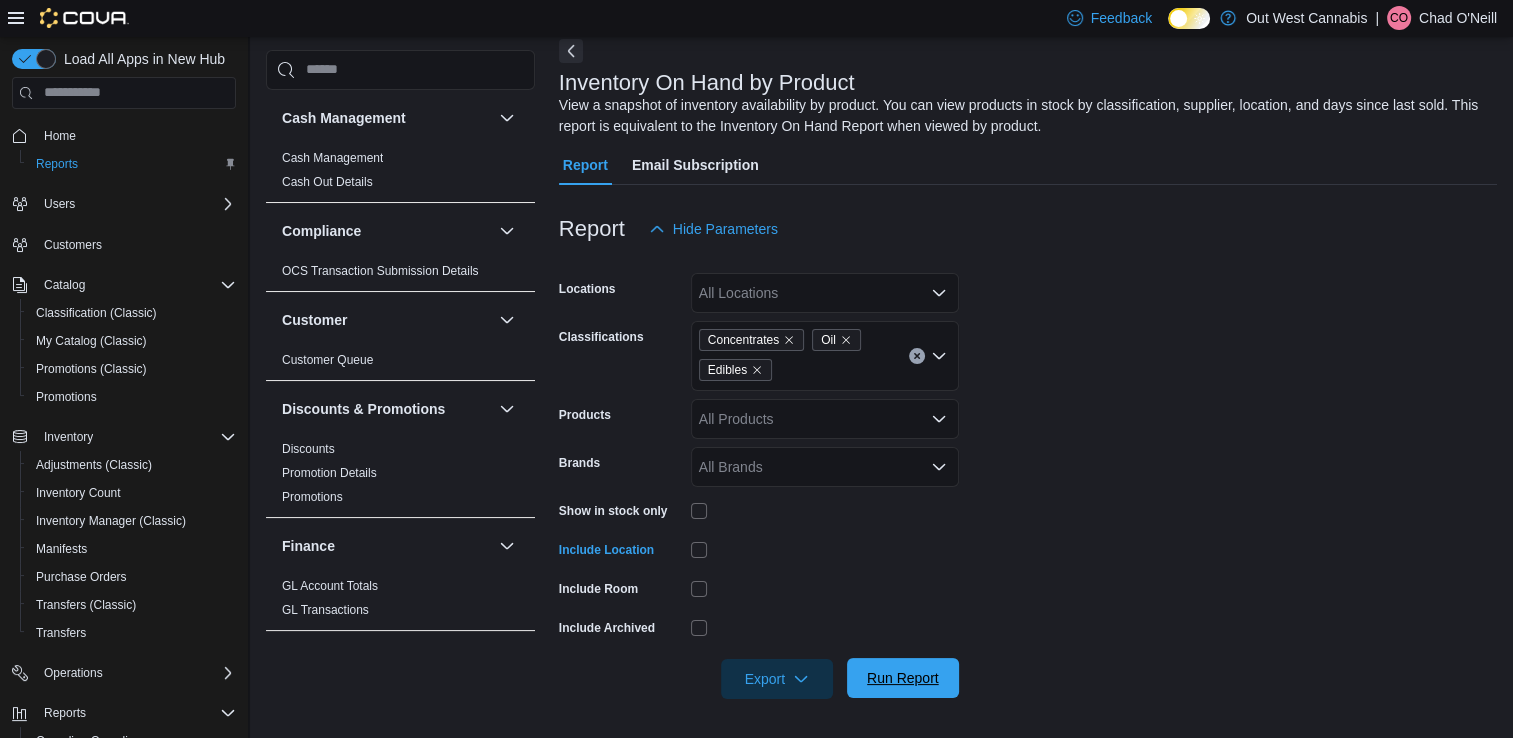click on "Run Report" at bounding box center (903, 678) 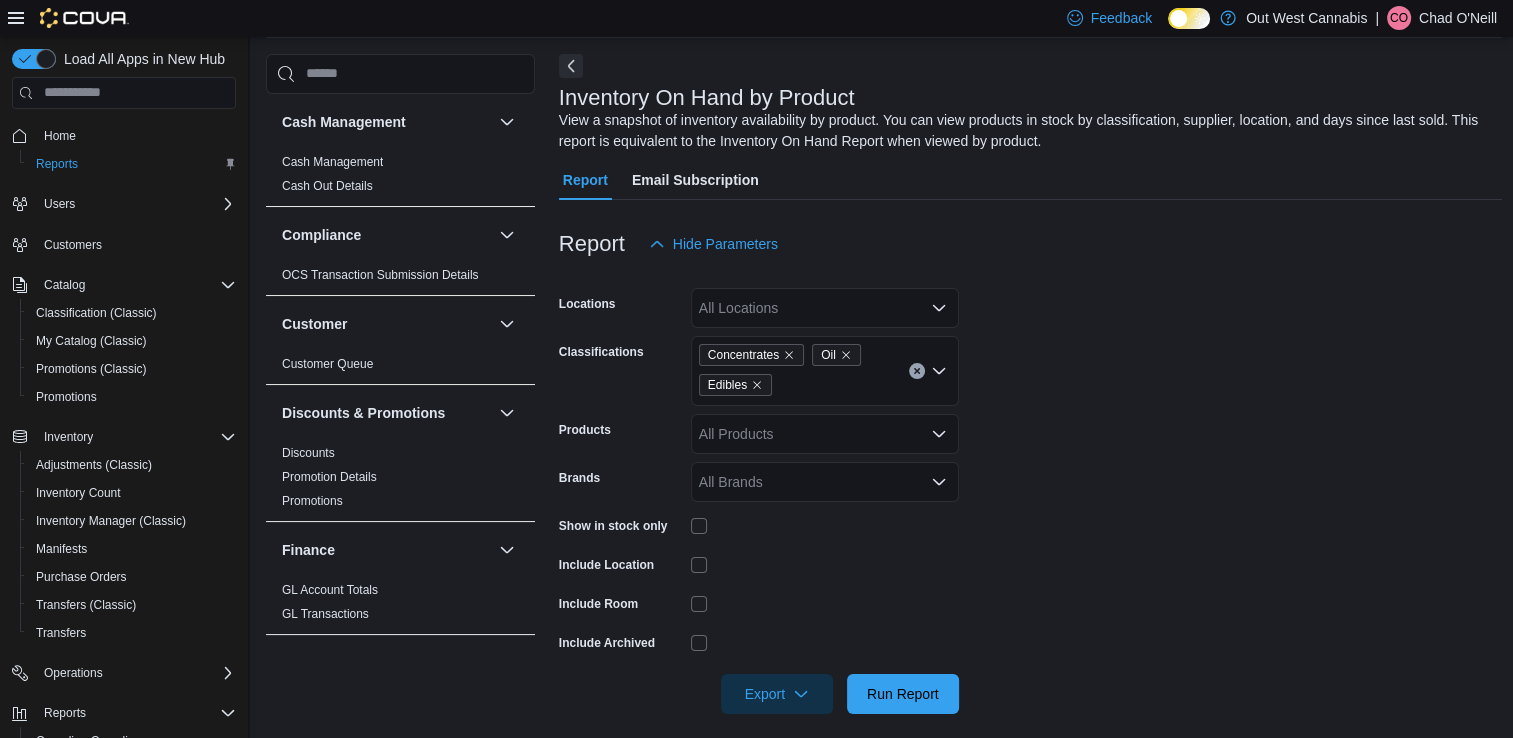 scroll, scrollTop: 300, scrollLeft: 0, axis: vertical 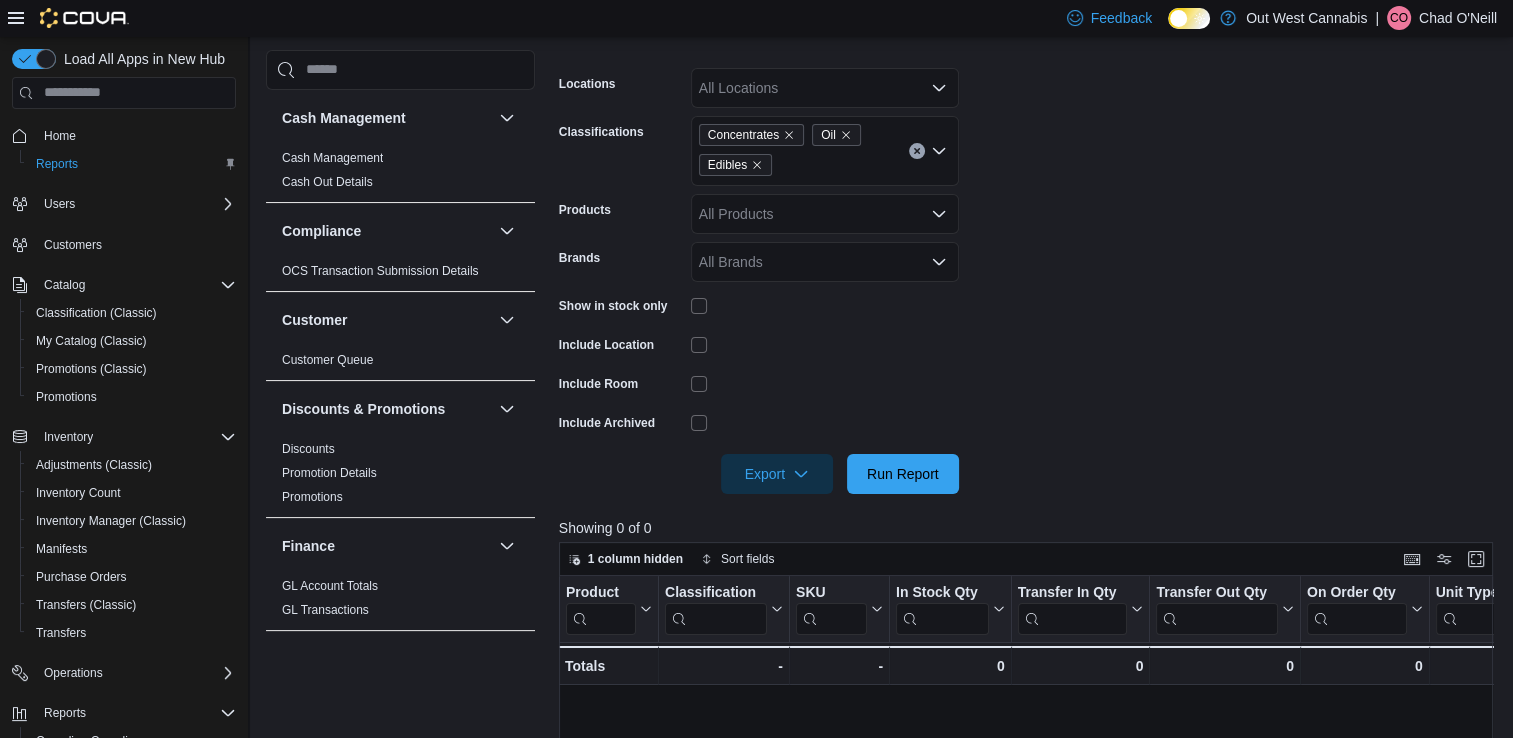 click on "Concentrates Oil Edibles" at bounding box center (825, 151) 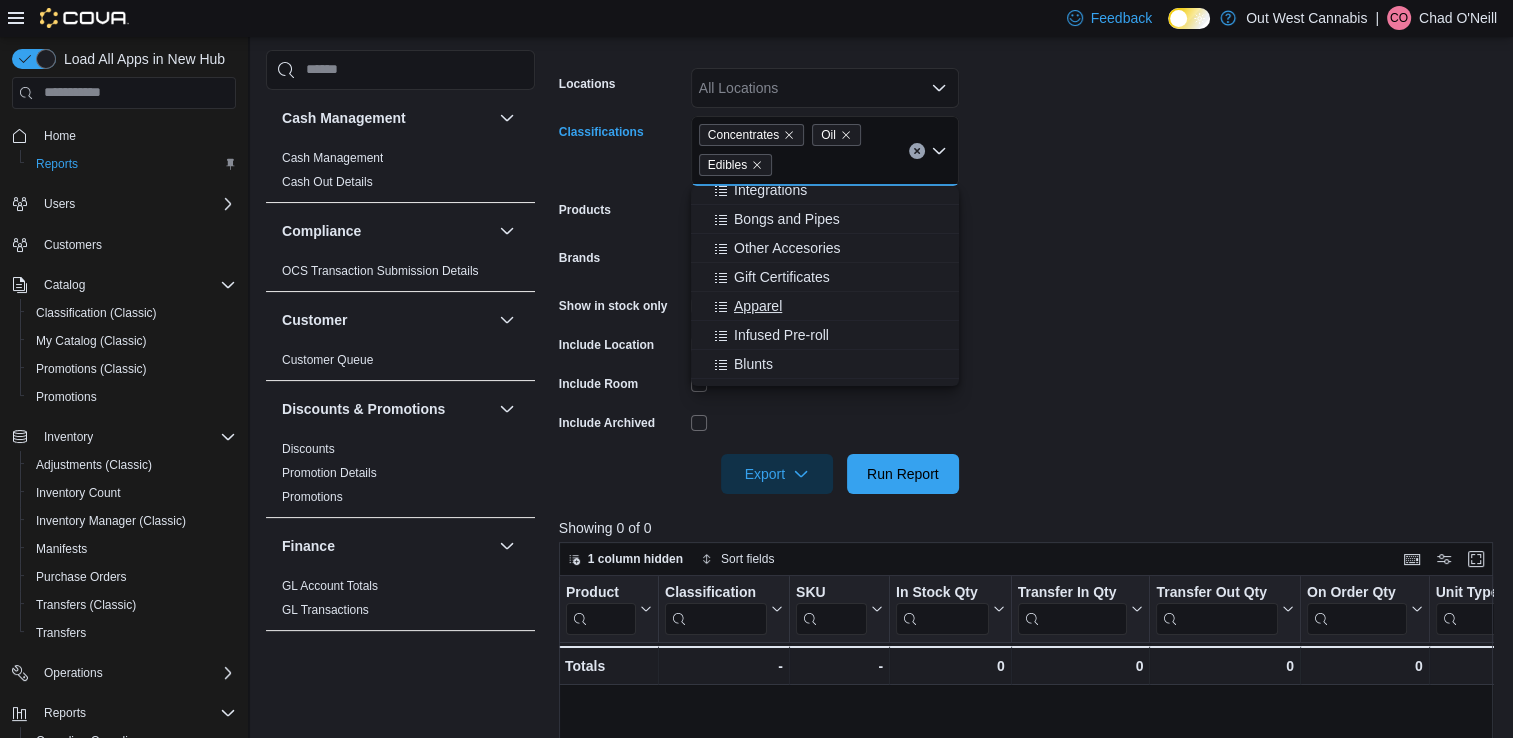 scroll, scrollTop: 400, scrollLeft: 0, axis: vertical 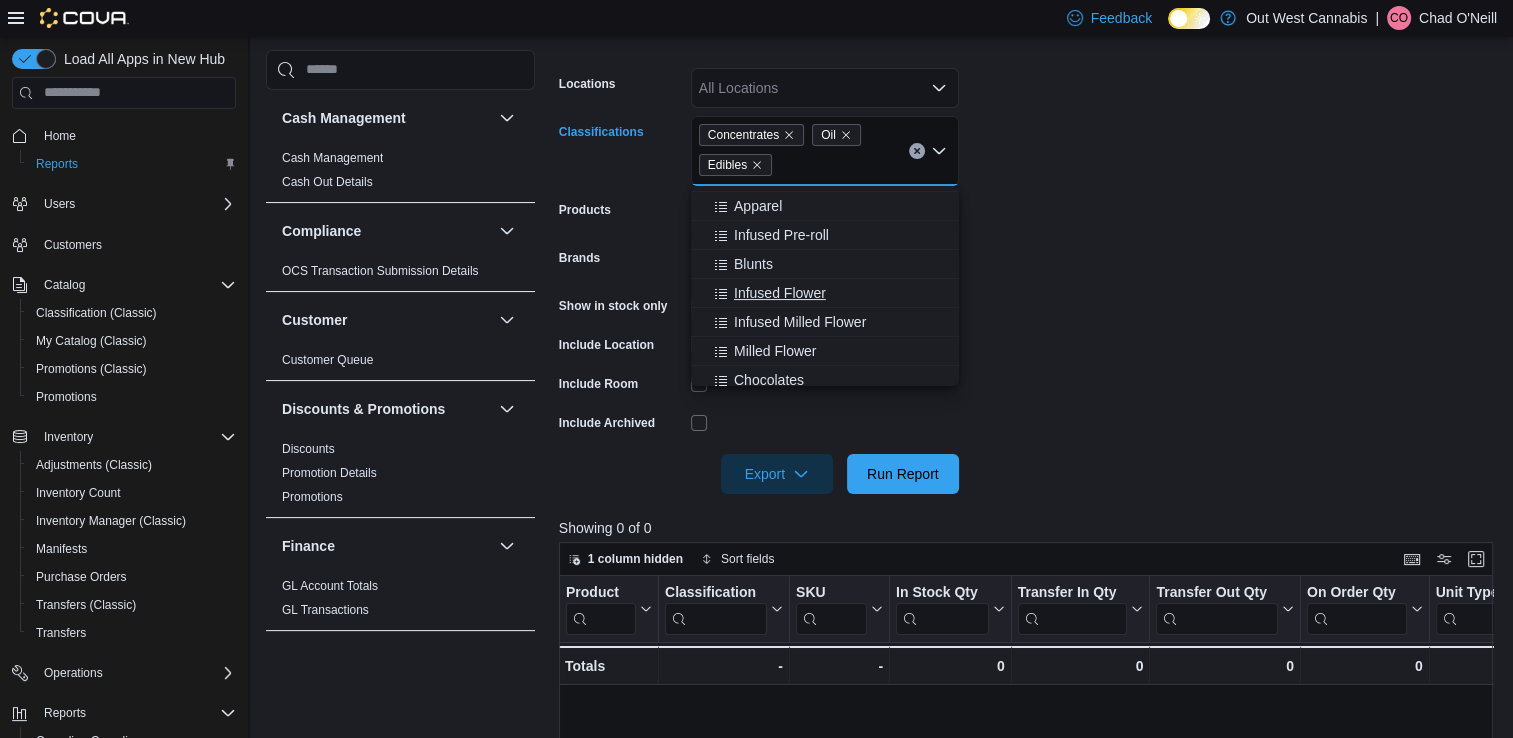 click on "Infused Flower" at bounding box center (780, 293) 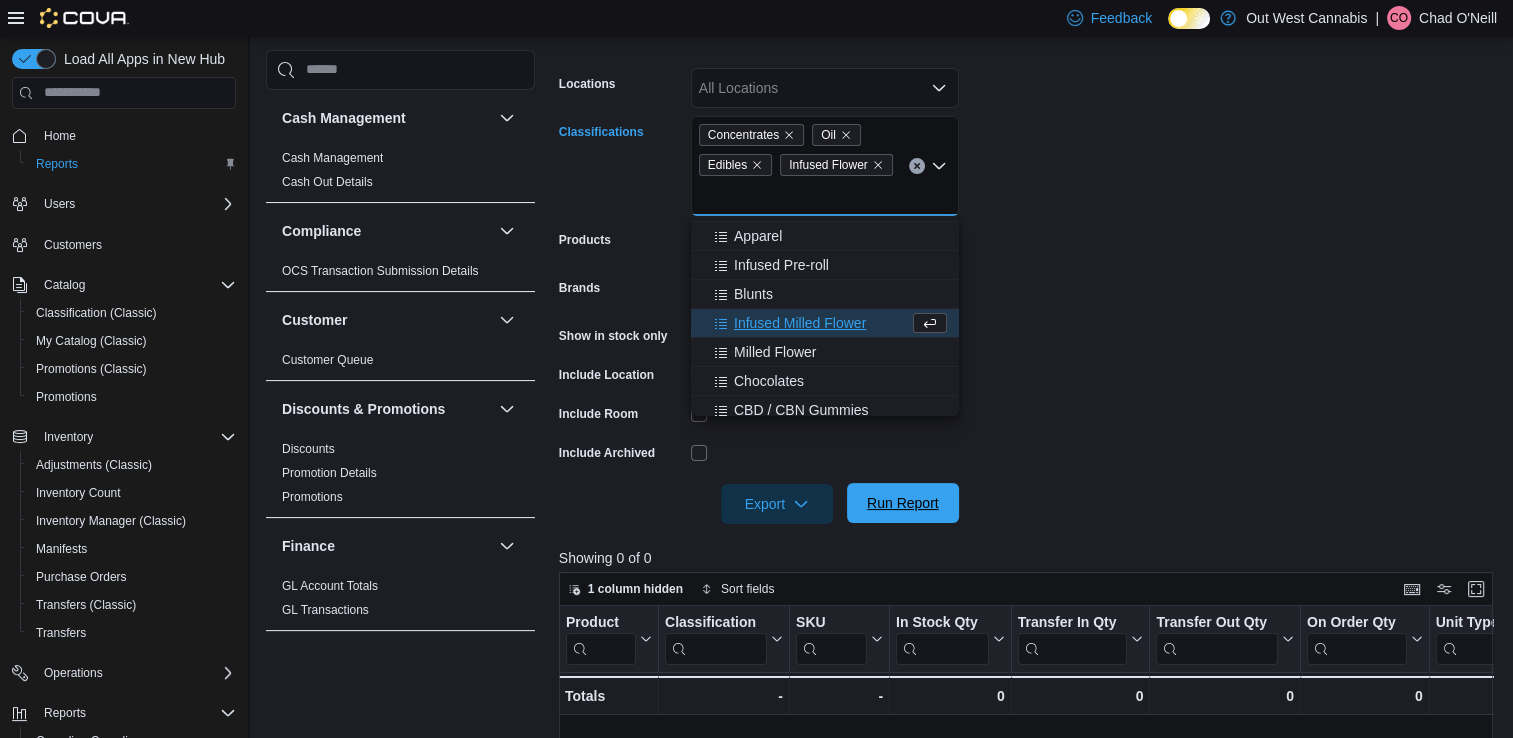 click on "Run Report" at bounding box center (903, 503) 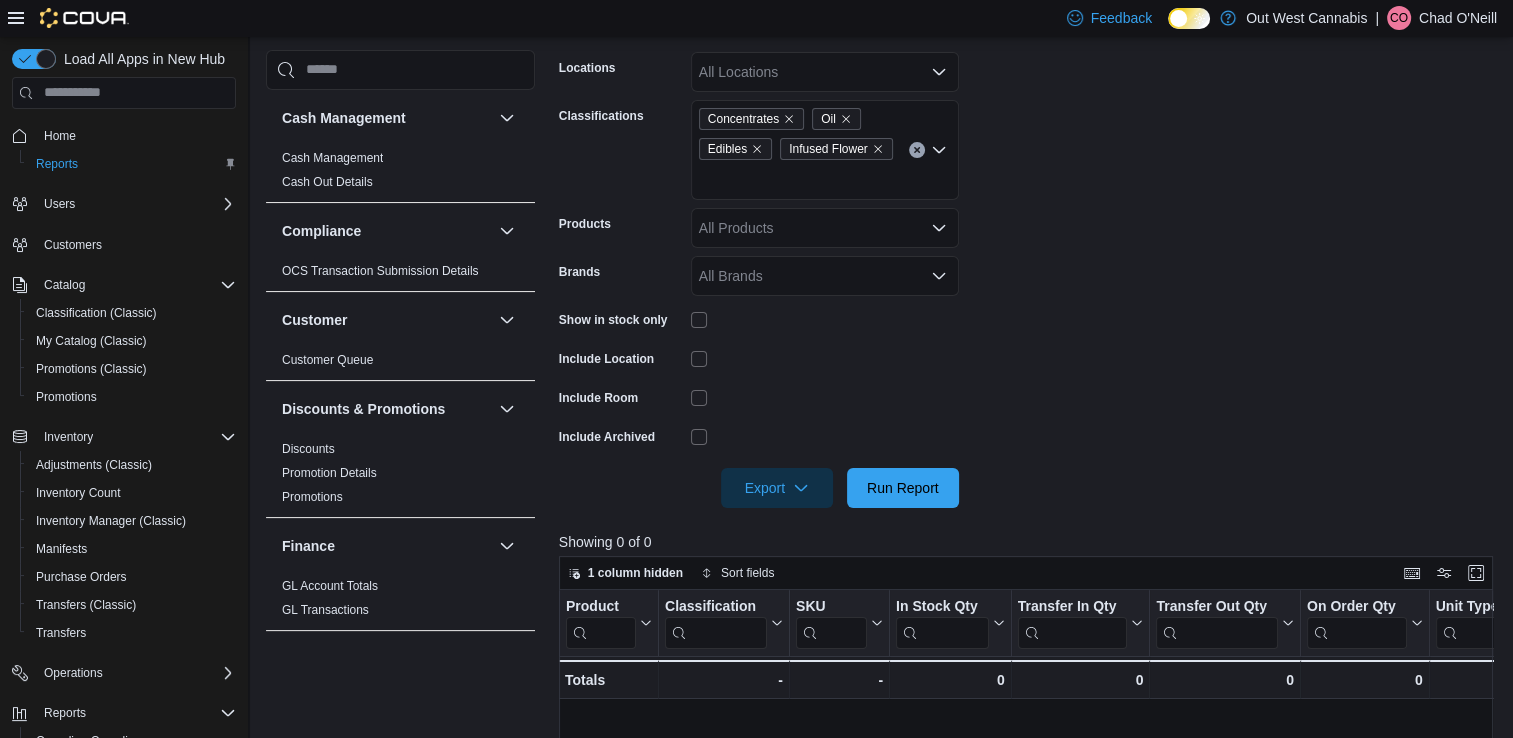 scroll, scrollTop: 300, scrollLeft: 0, axis: vertical 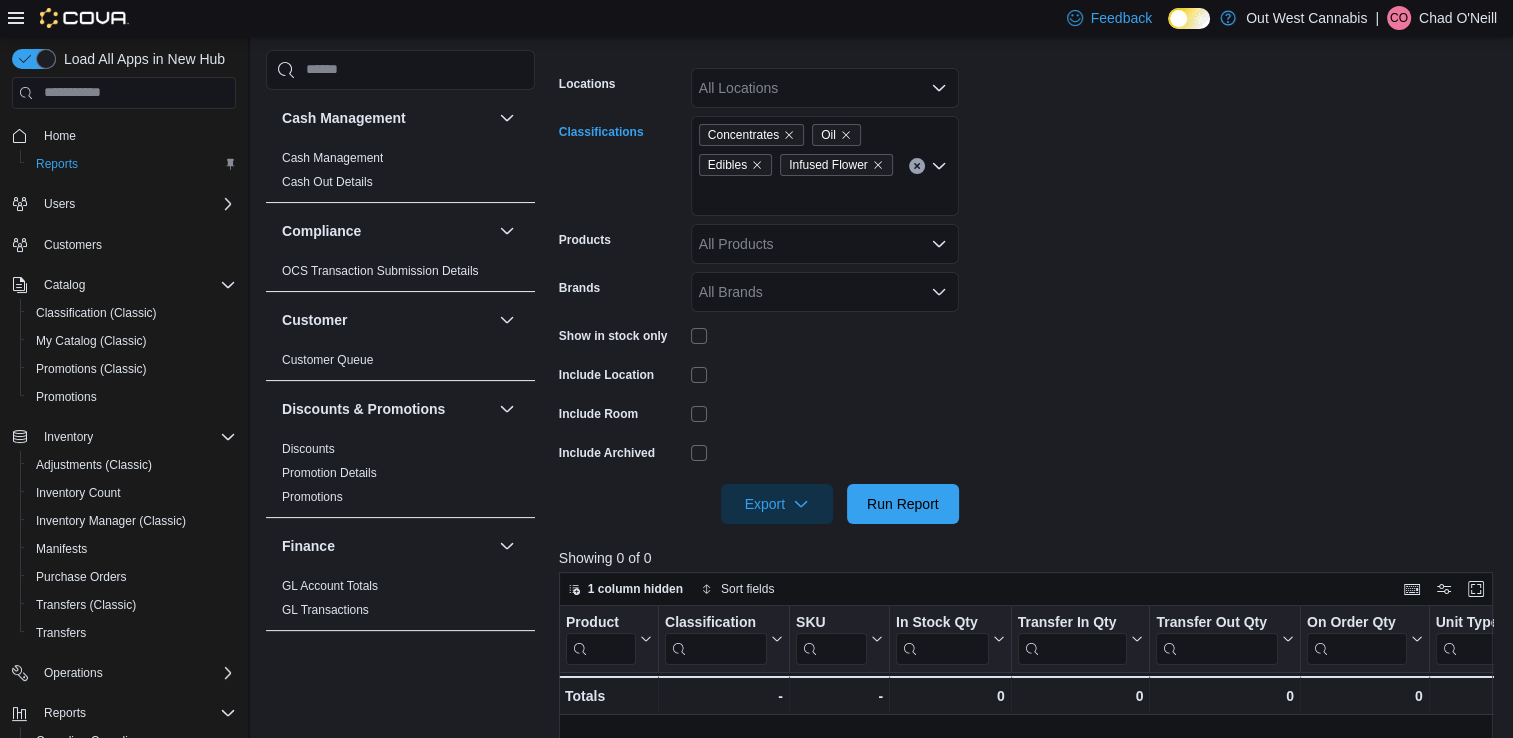 click 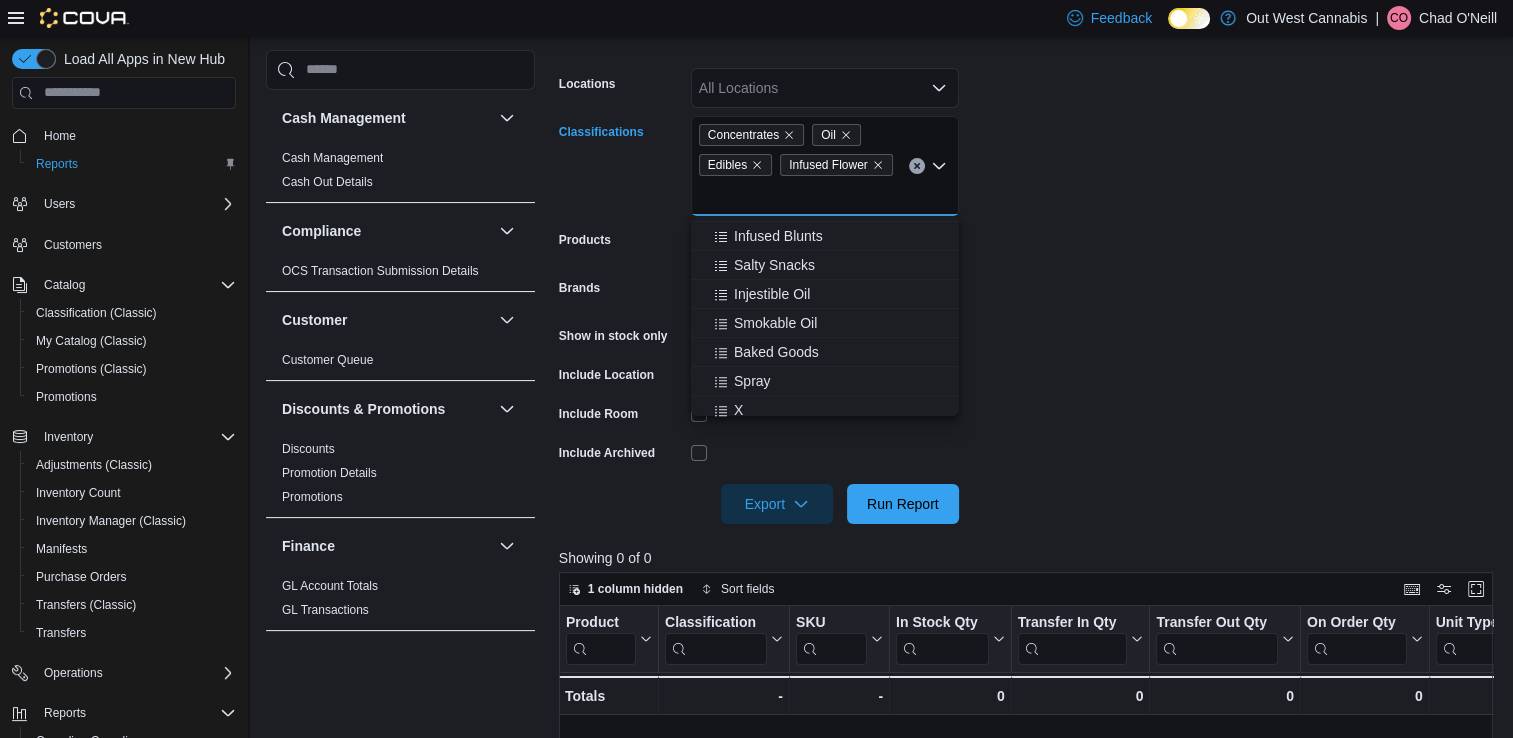 scroll, scrollTop: 900, scrollLeft: 0, axis: vertical 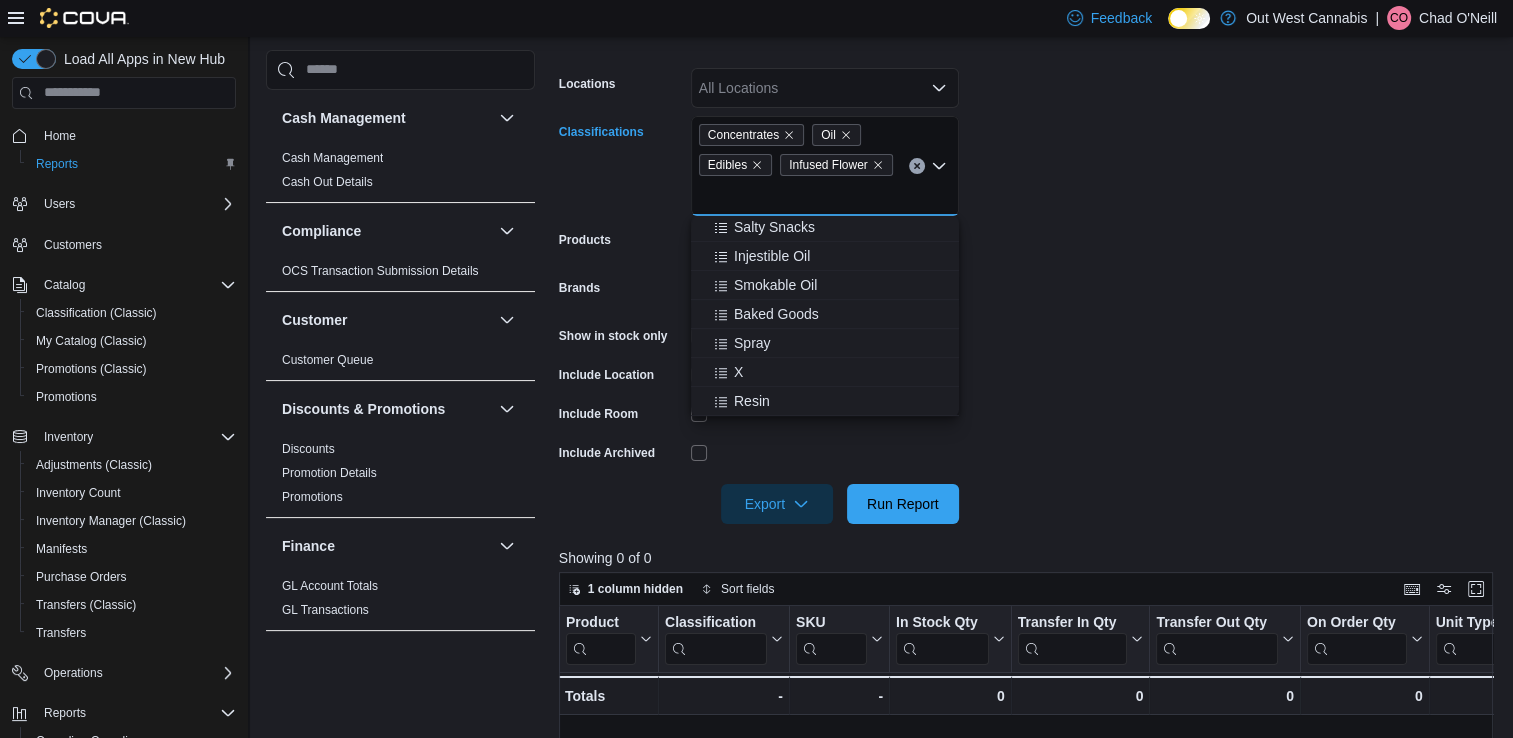 click 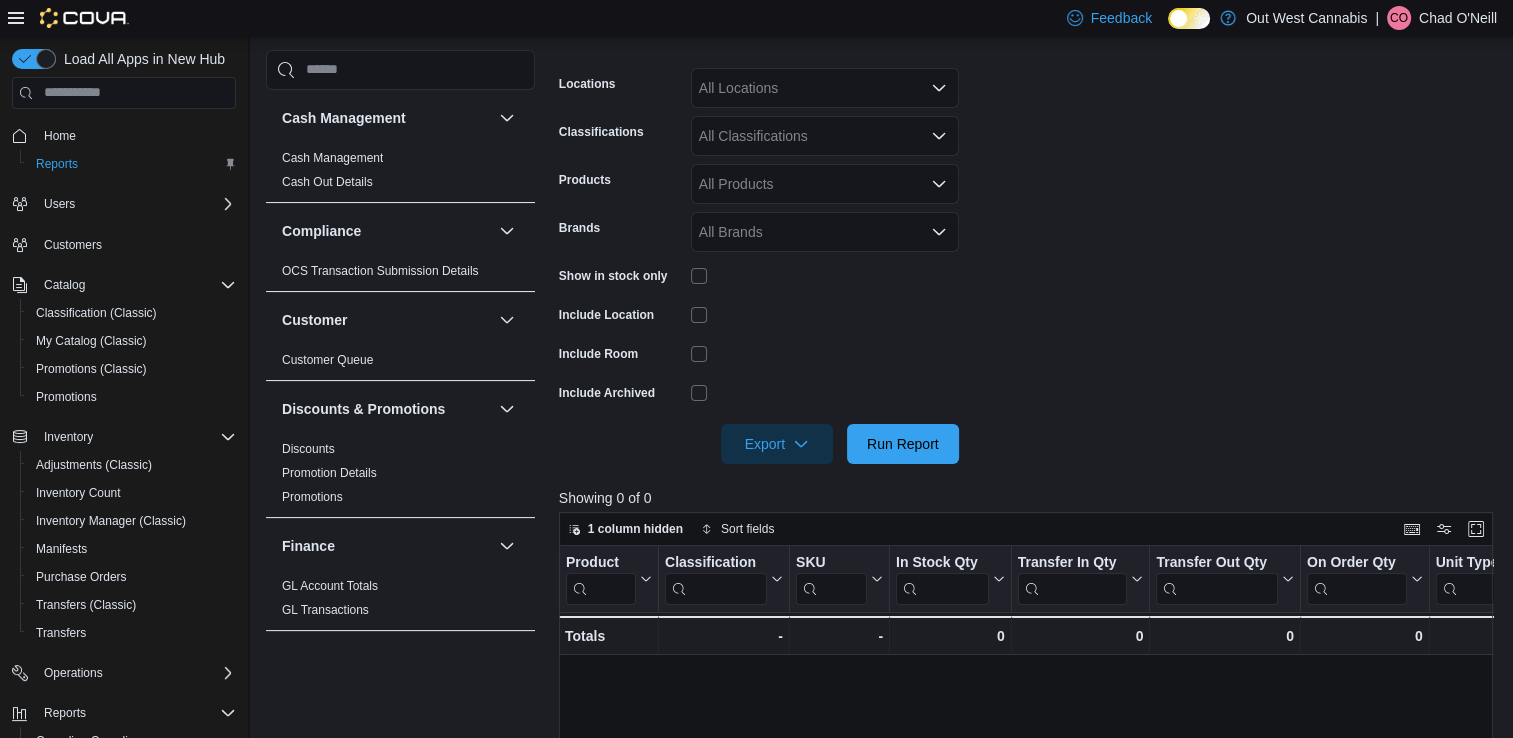 click on "Locations All Locations Classifications All Classifications Products All Products Brands All Brands Show in stock only Include Location Include Room Include Archived Export  Run Report" at bounding box center (1031, 254) 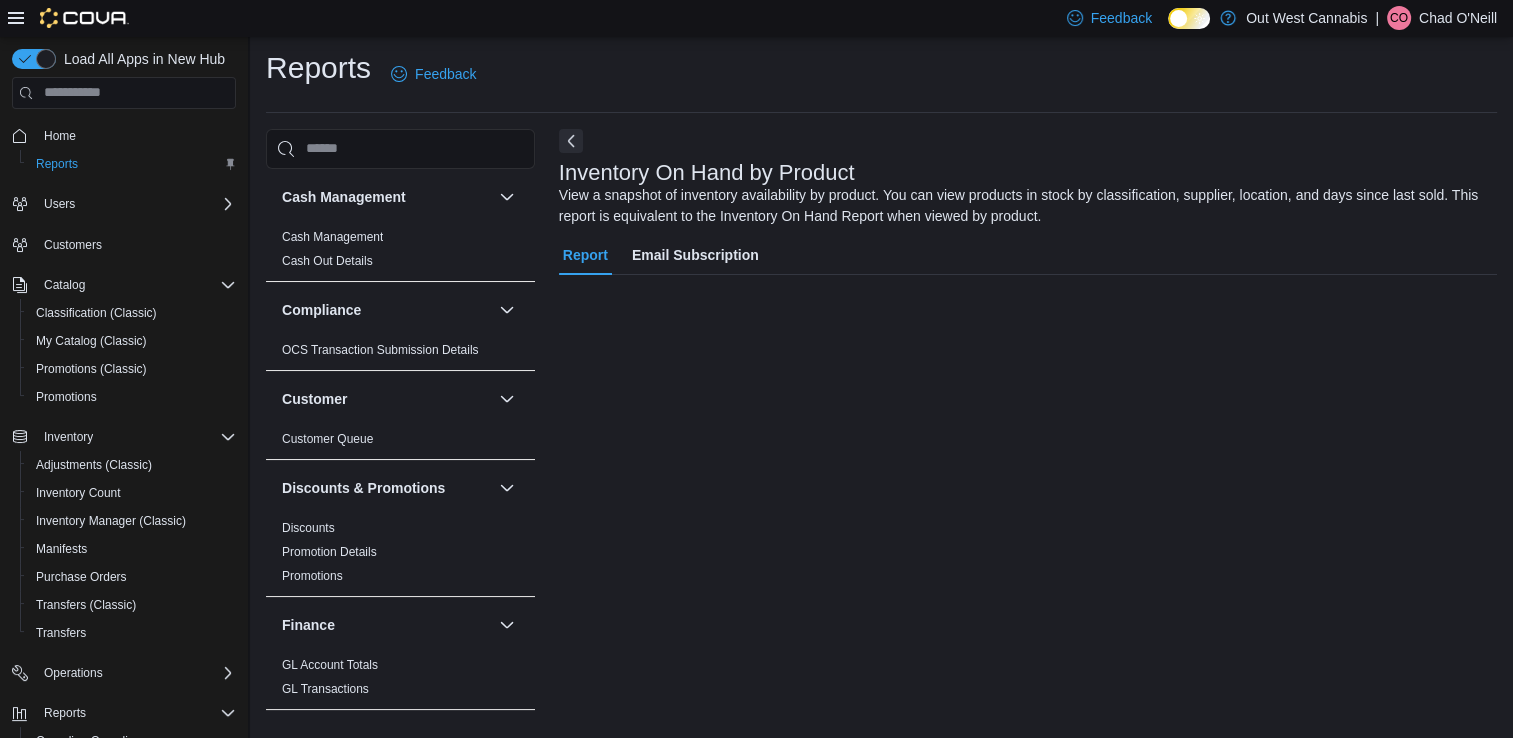 scroll, scrollTop: 5, scrollLeft: 0, axis: vertical 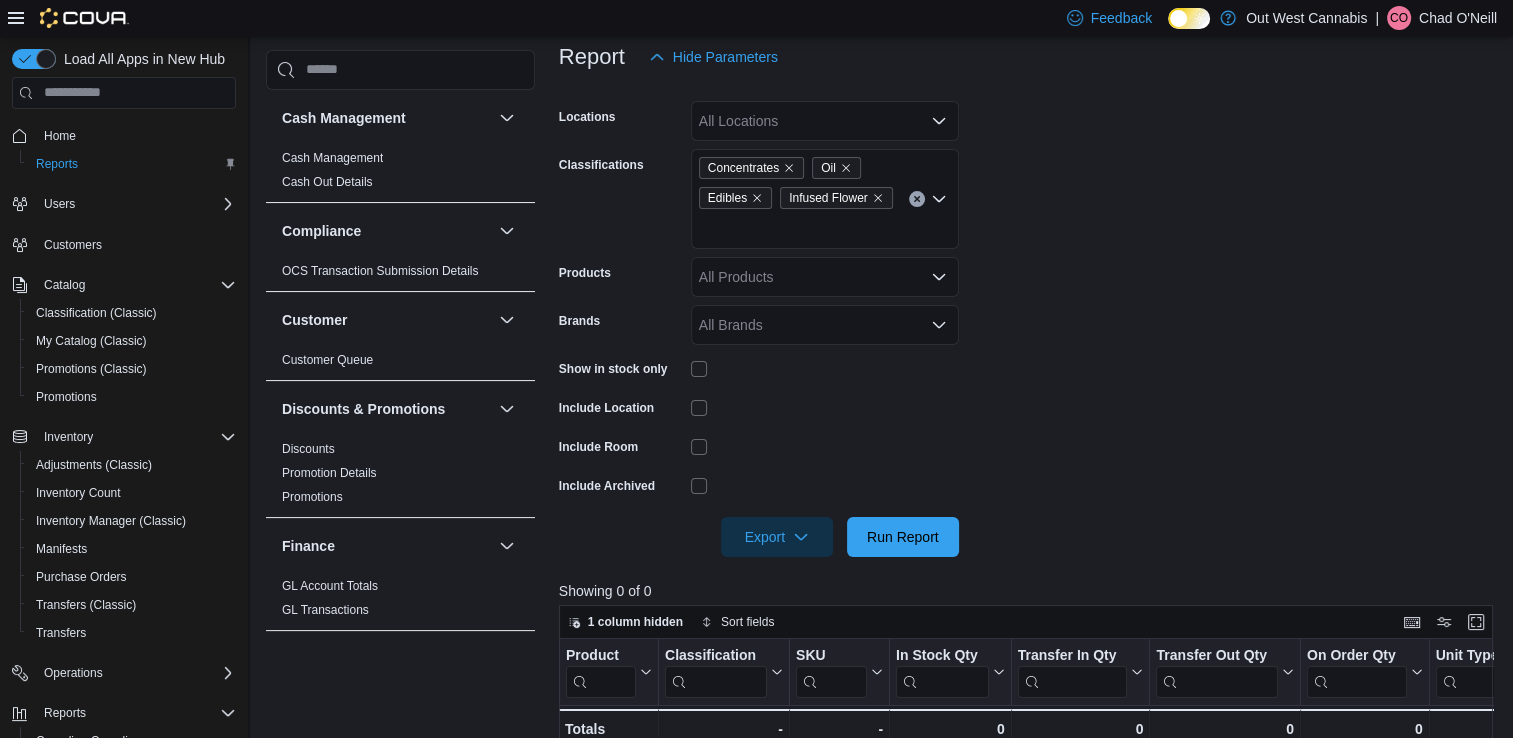 click 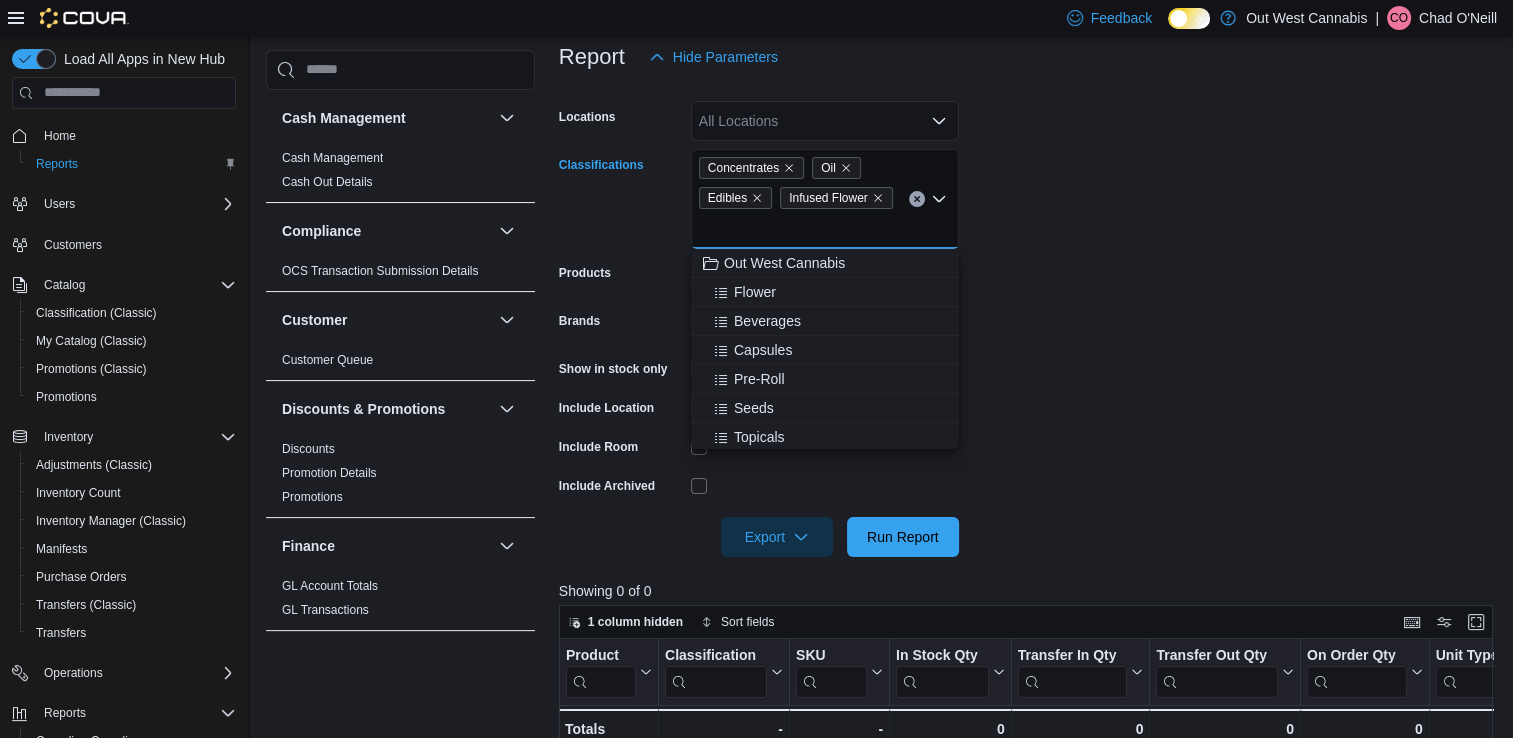 click 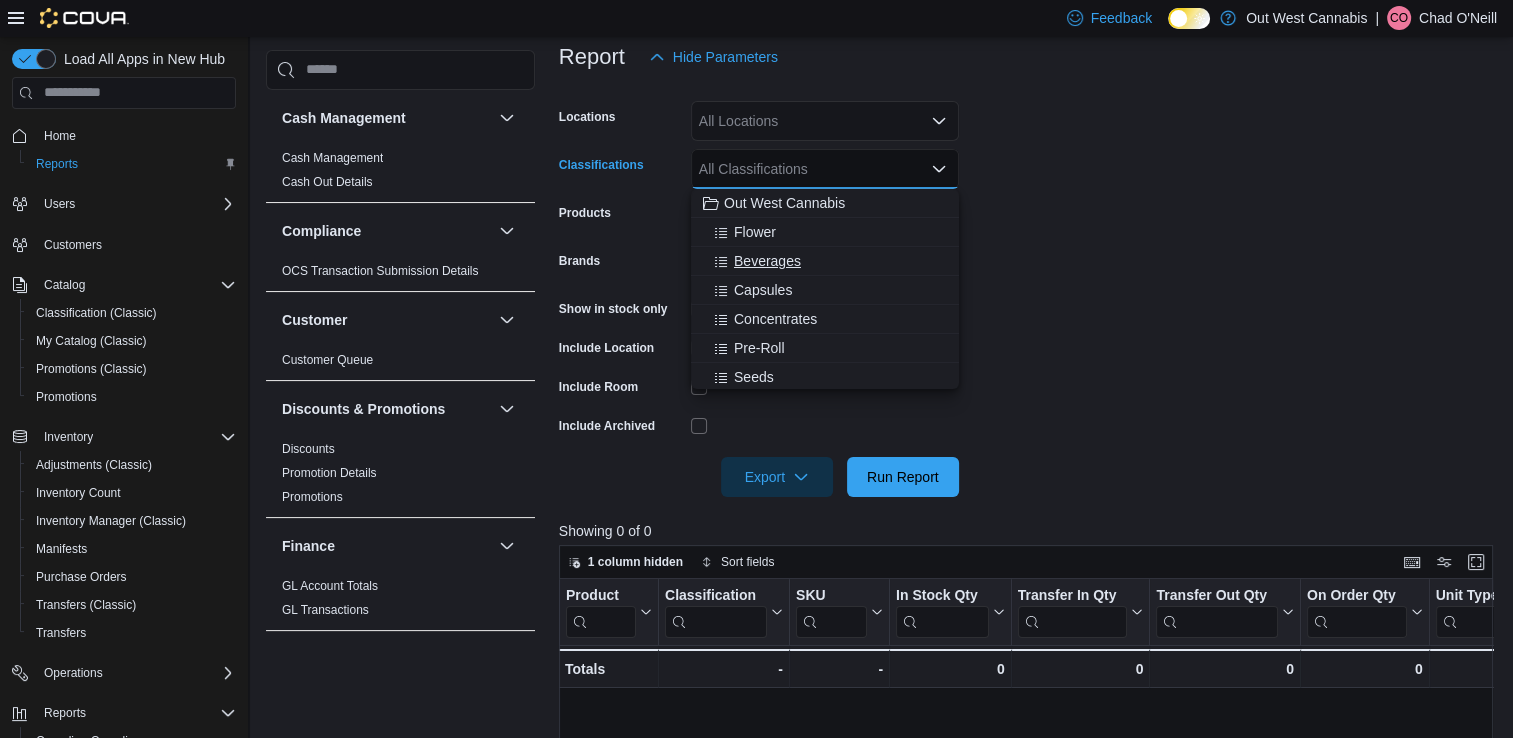 click on "Beverages" at bounding box center (767, 261) 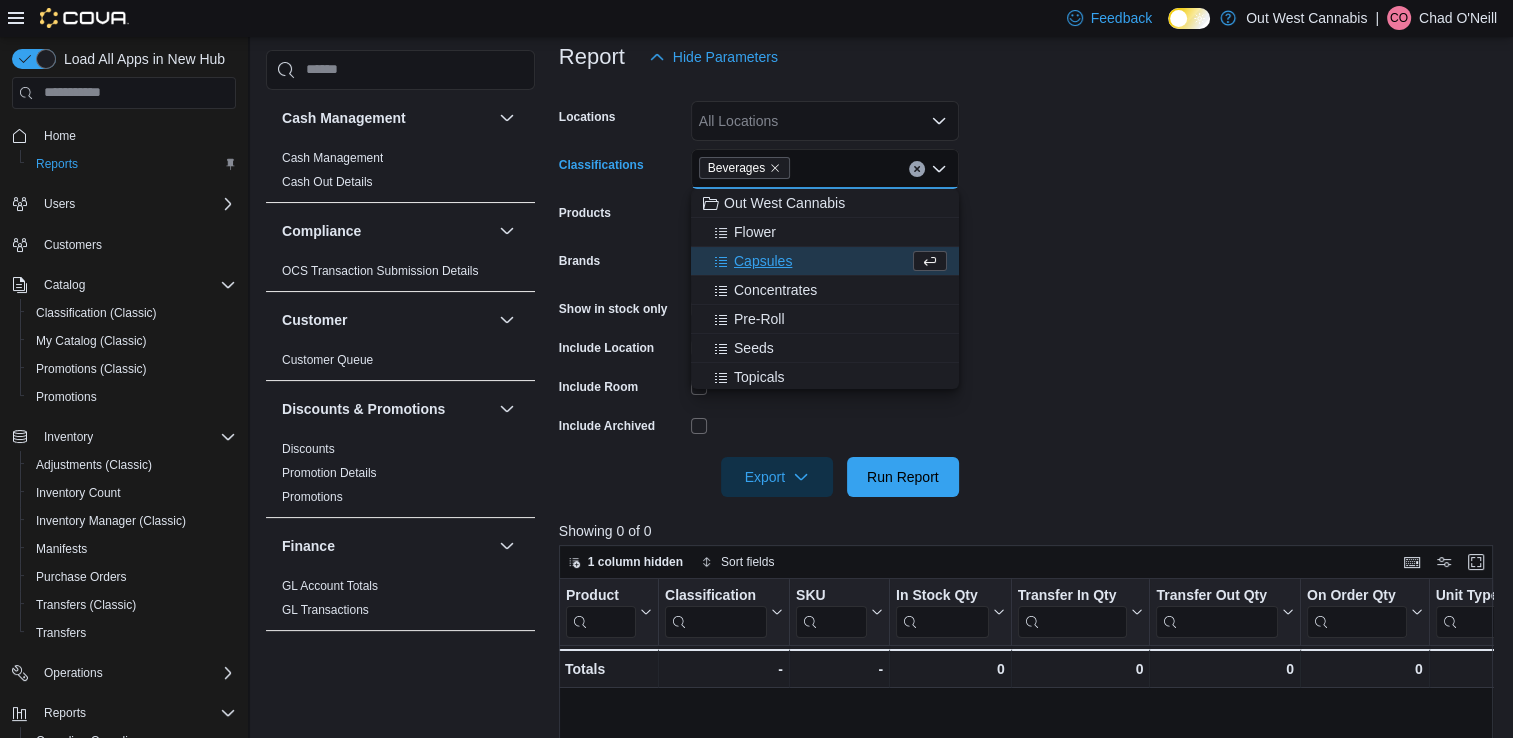 click on "Capsules" at bounding box center (806, 261) 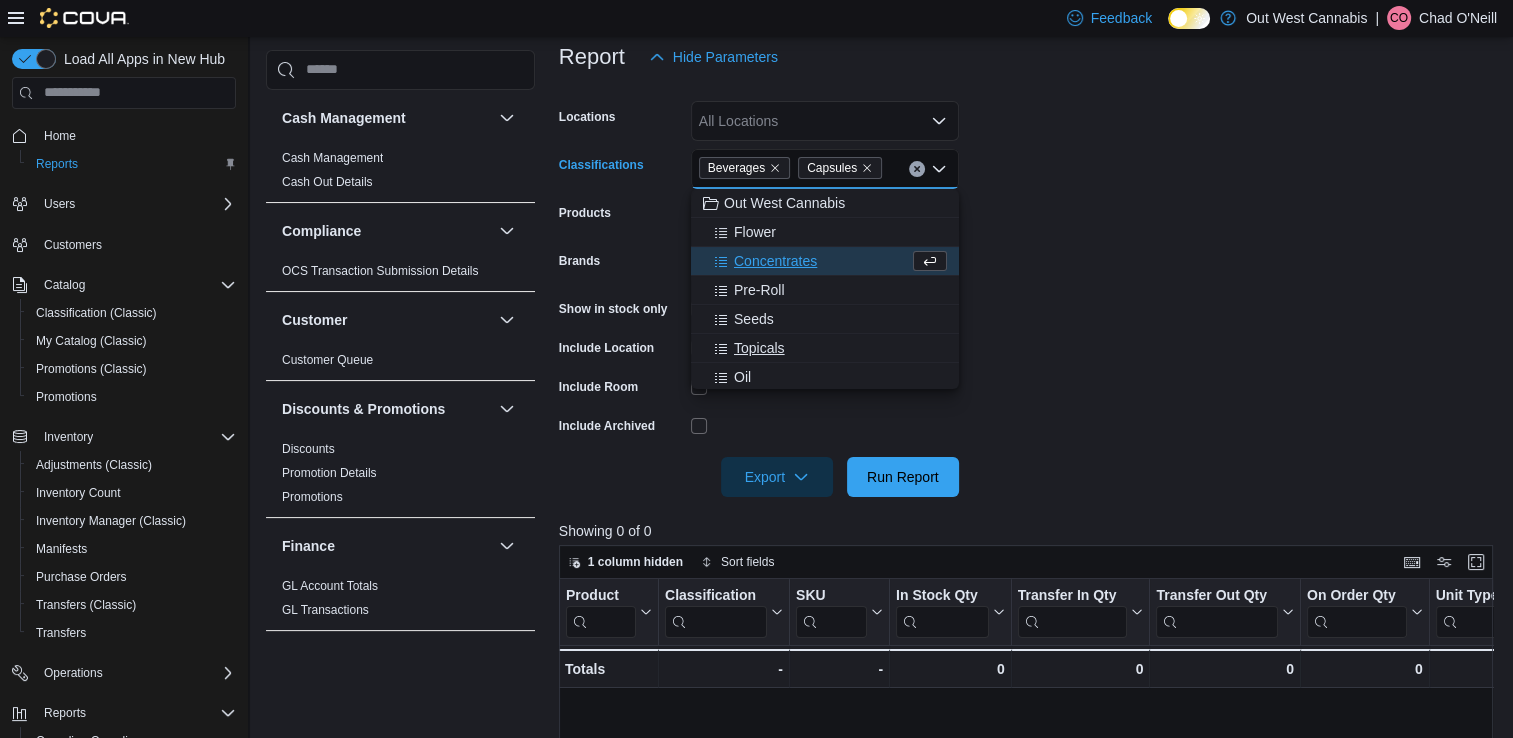 click on "Topicals" at bounding box center (825, 348) 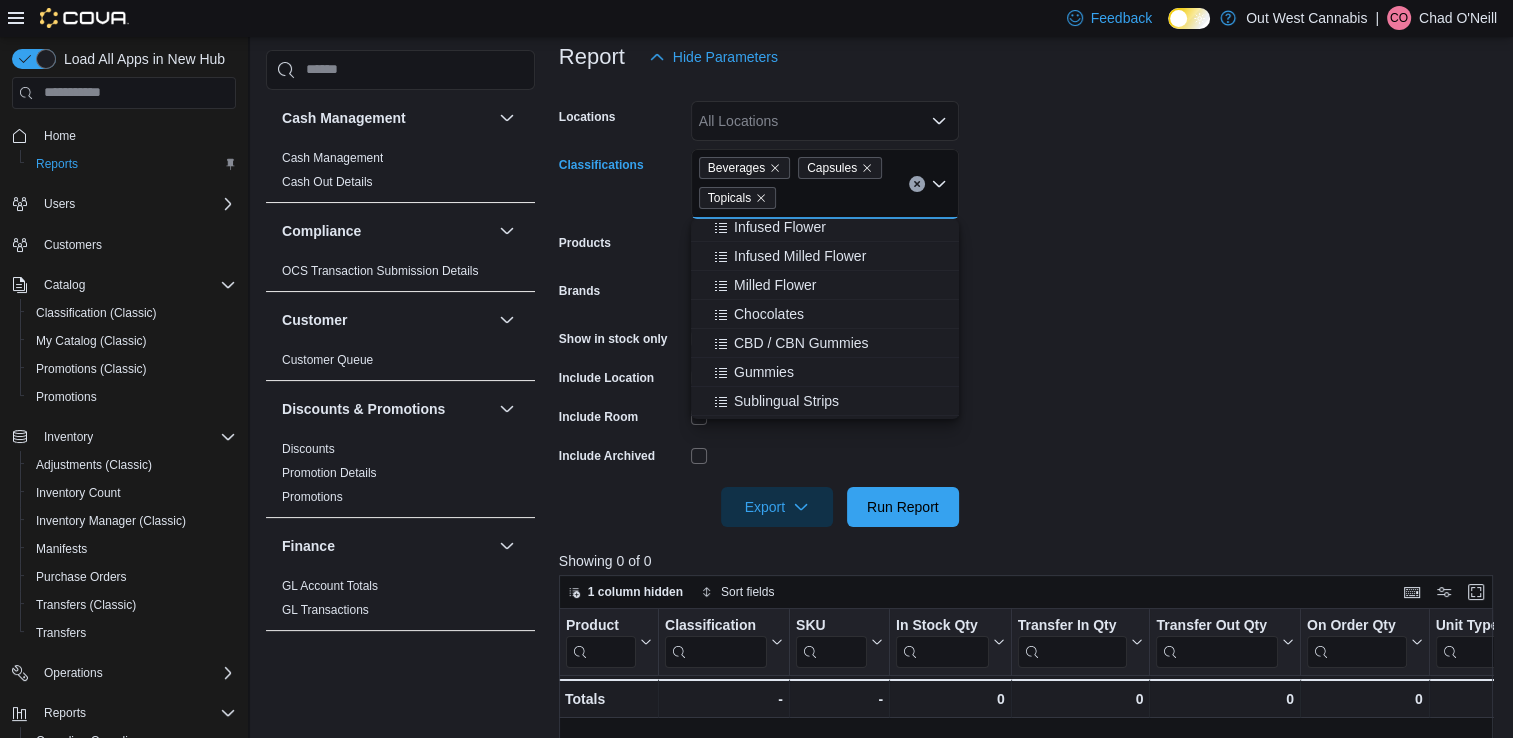 scroll, scrollTop: 500, scrollLeft: 0, axis: vertical 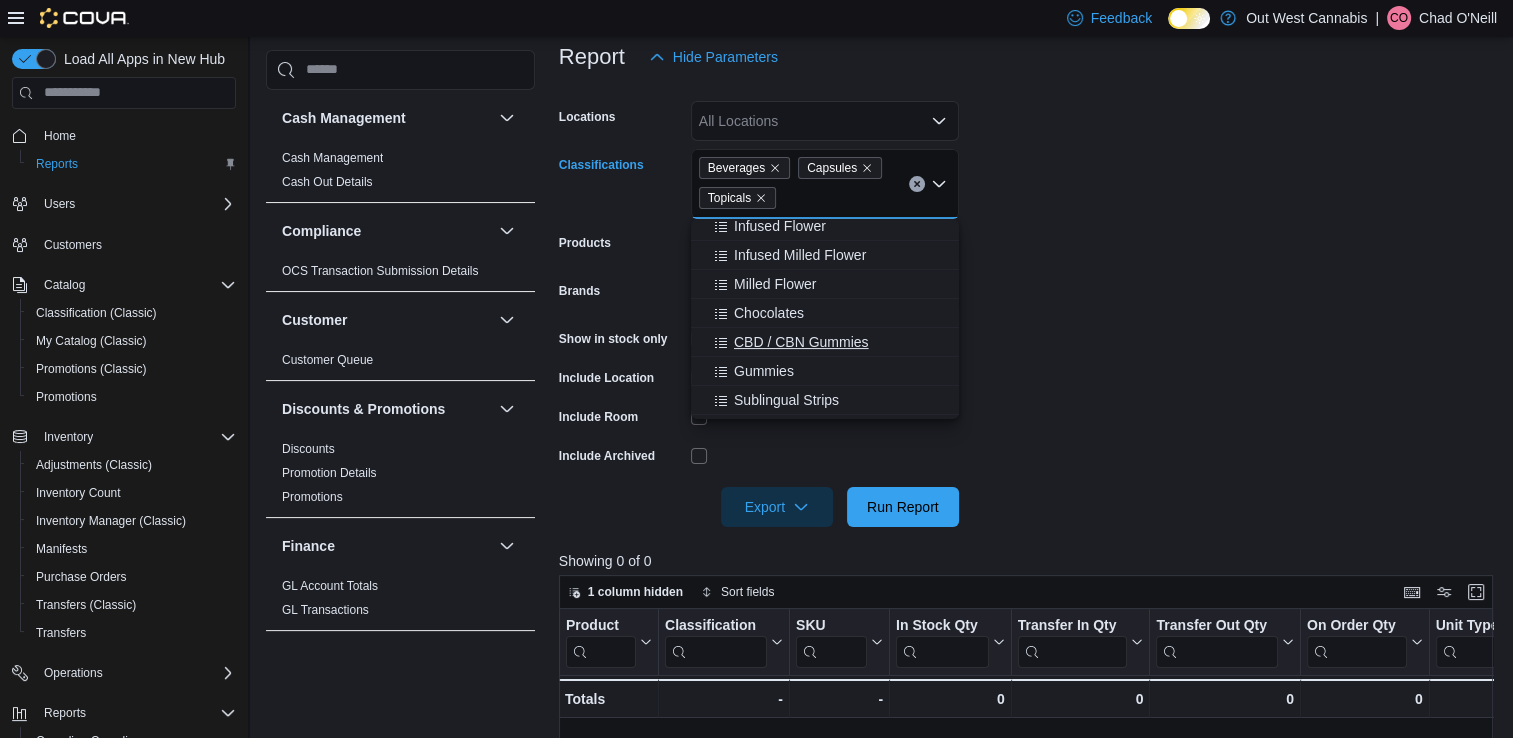 click on "CBD / CBN Gummies" at bounding box center [801, 342] 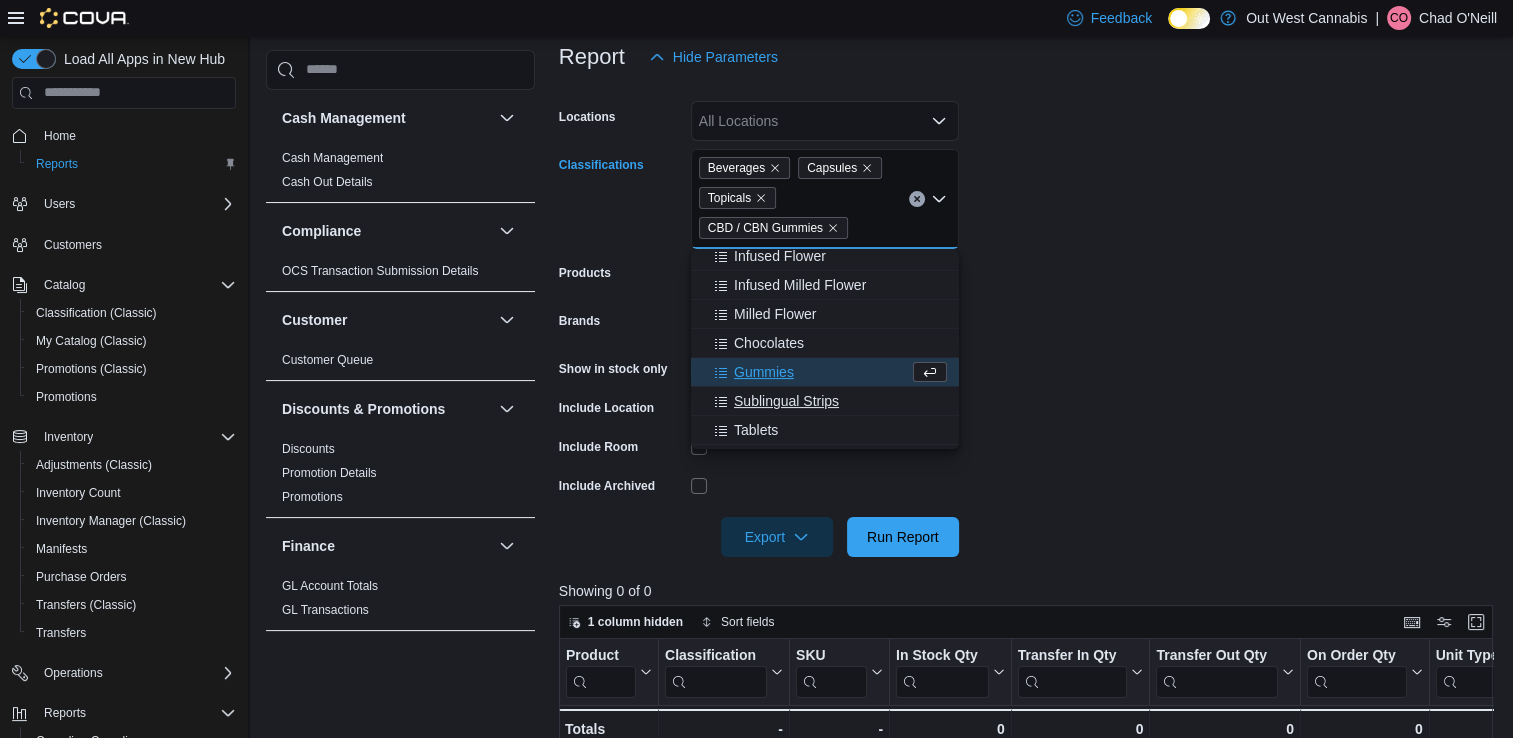 click on "Sublingual Strips" at bounding box center [825, 401] 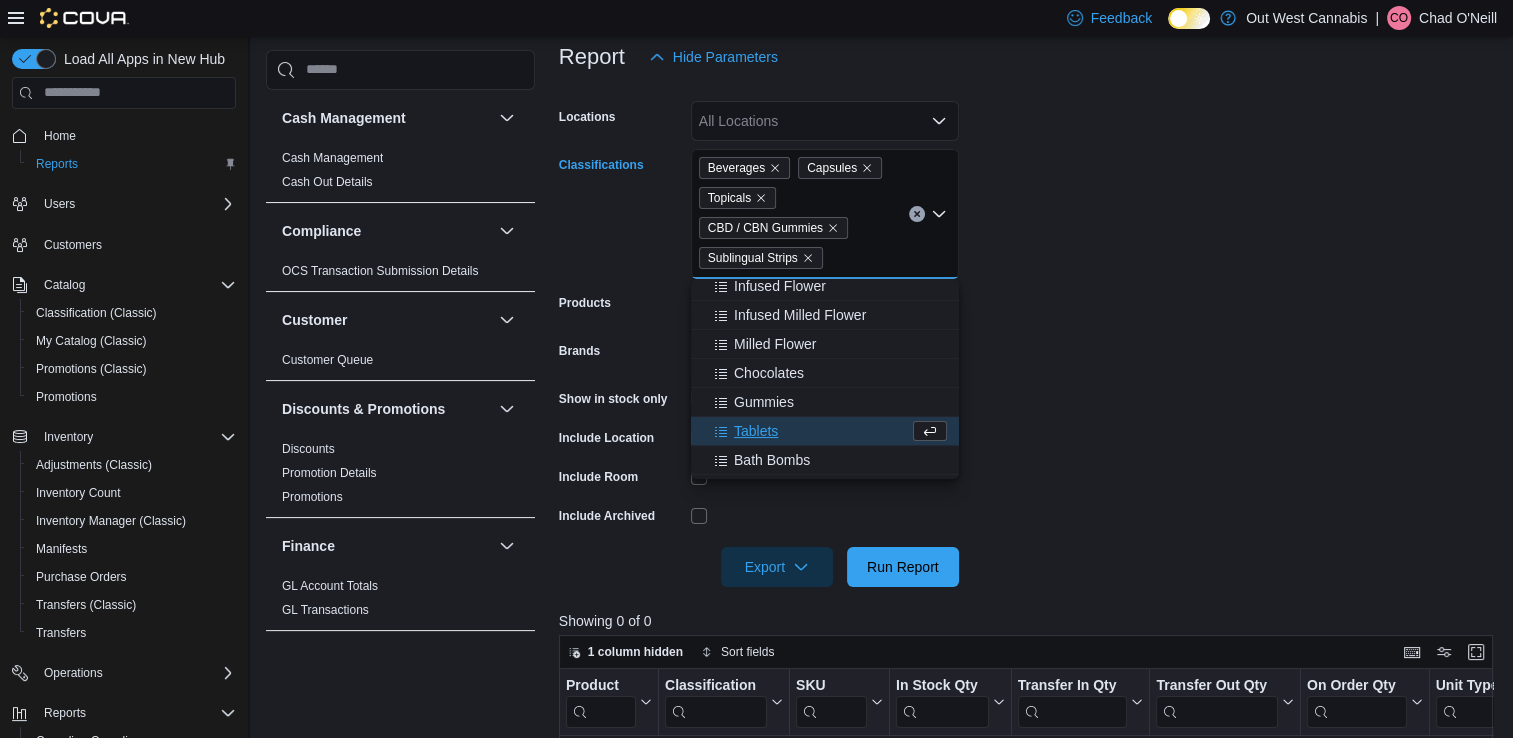 click on "Tablets" at bounding box center [806, 431] 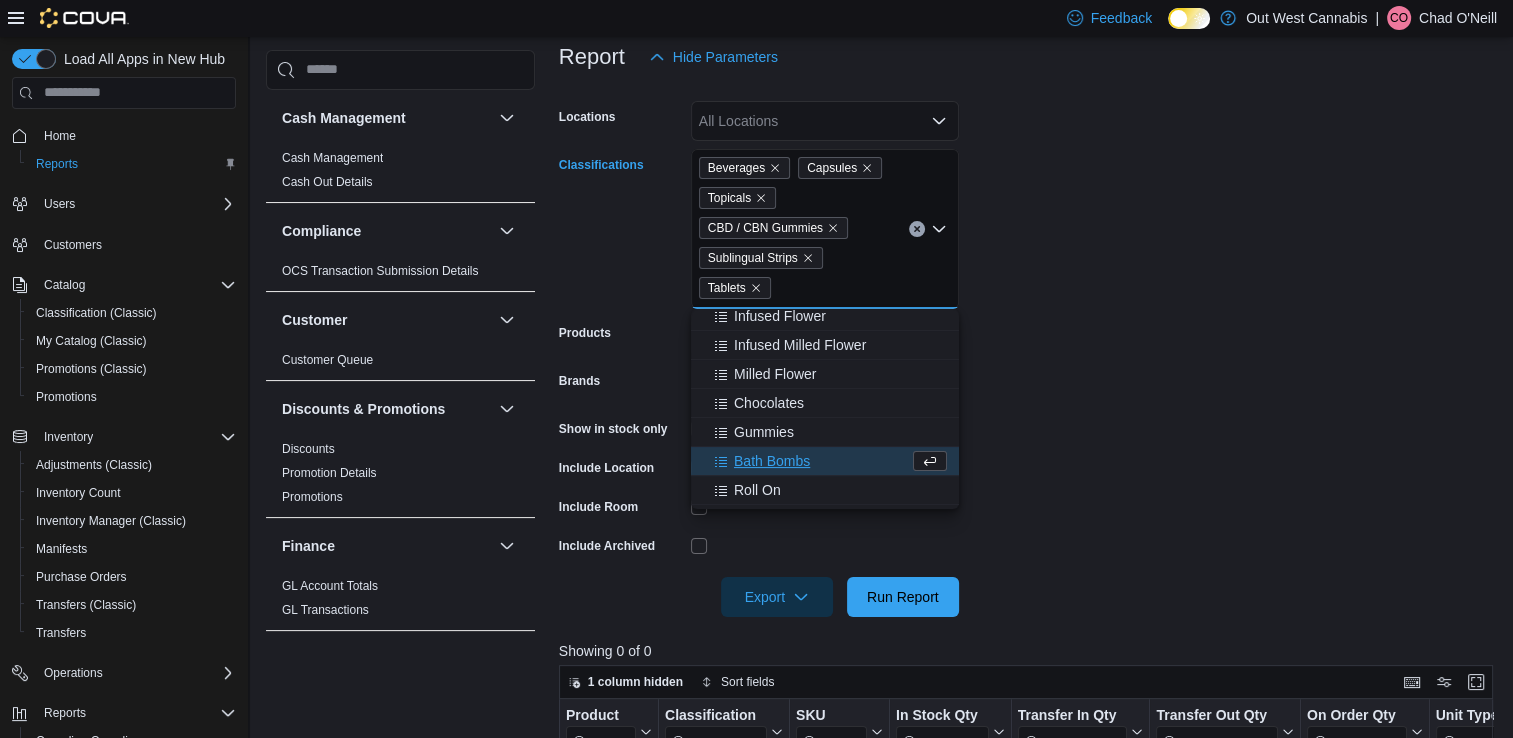 click on "Bath Bombs" at bounding box center (806, 461) 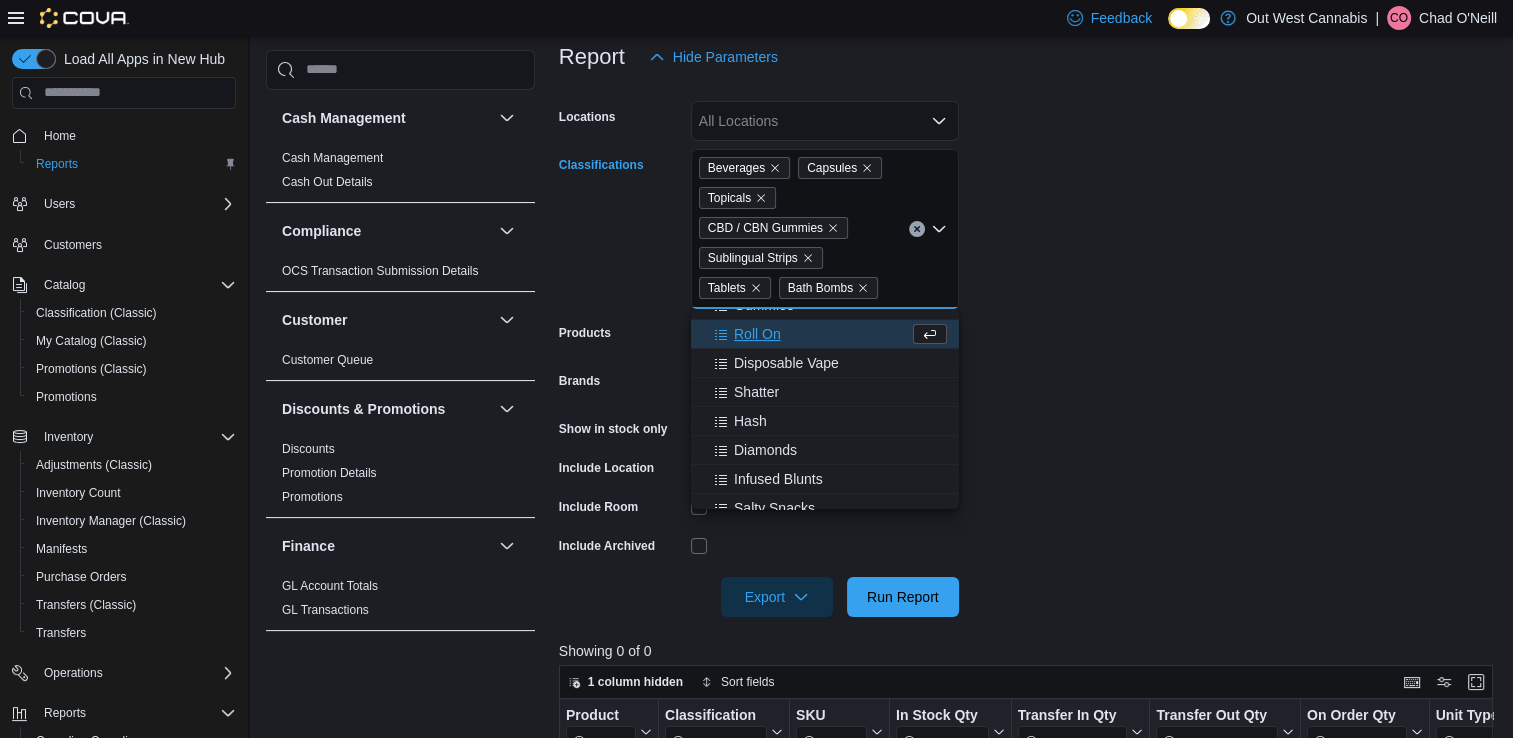 scroll, scrollTop: 603, scrollLeft: 0, axis: vertical 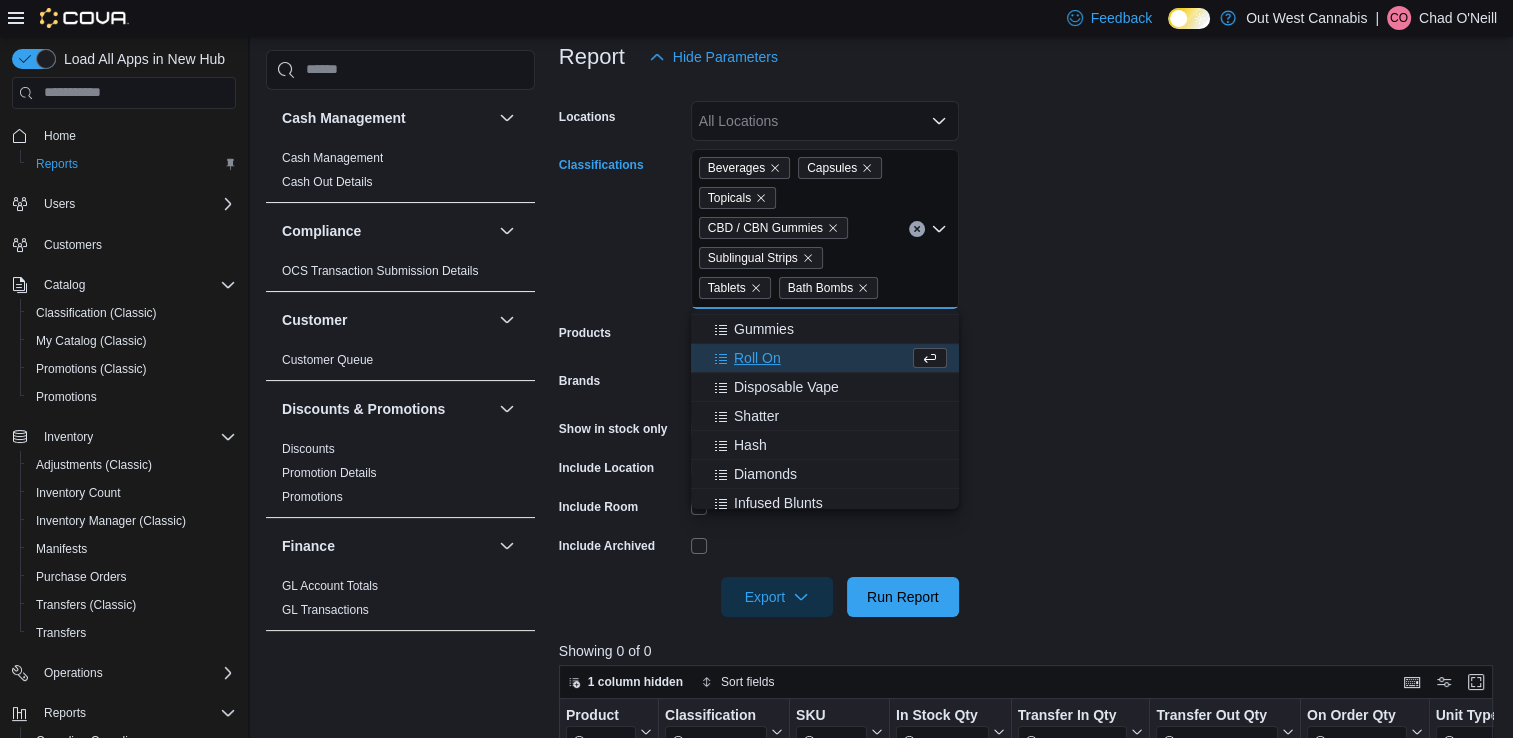 click on "Roll On" at bounding box center [806, 358] 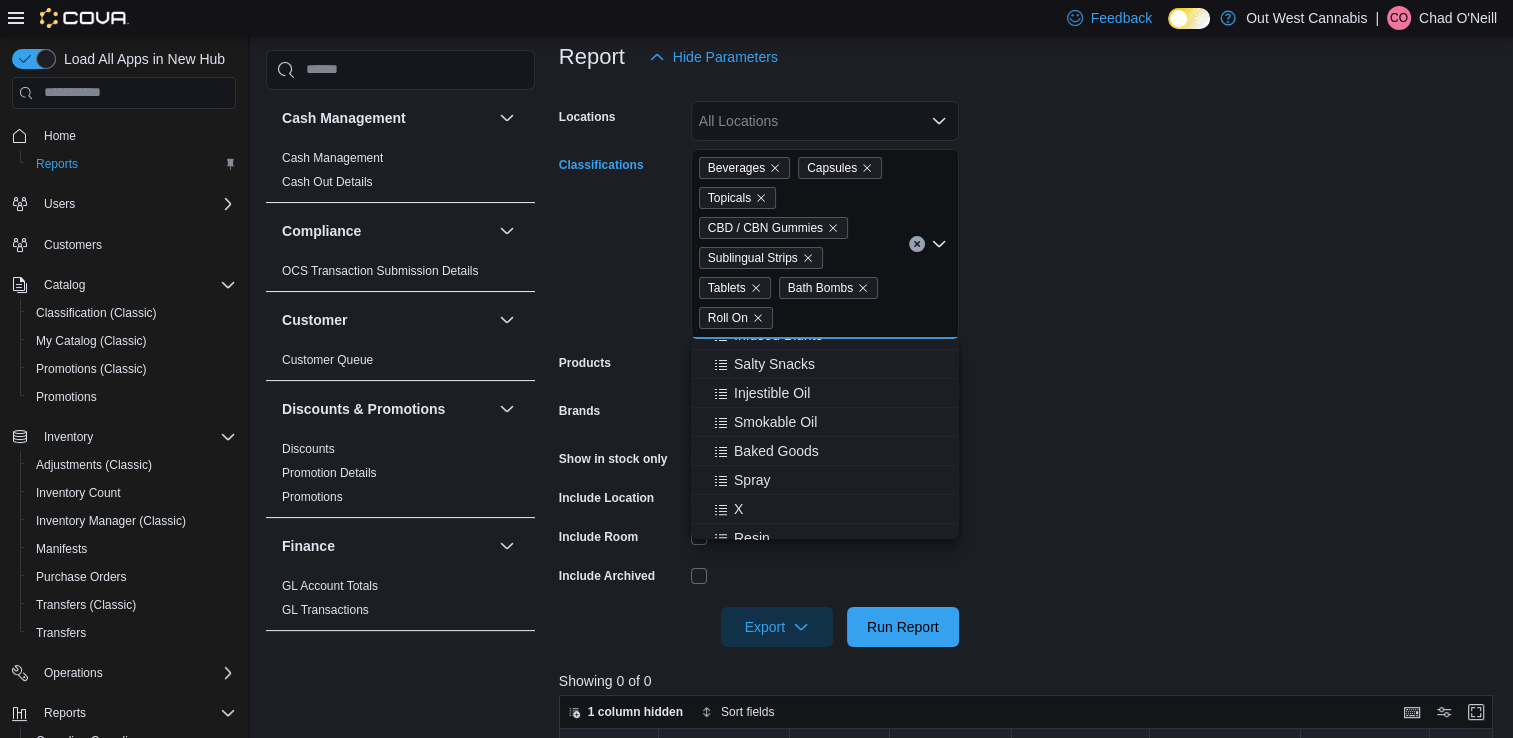 scroll, scrollTop: 786, scrollLeft: 0, axis: vertical 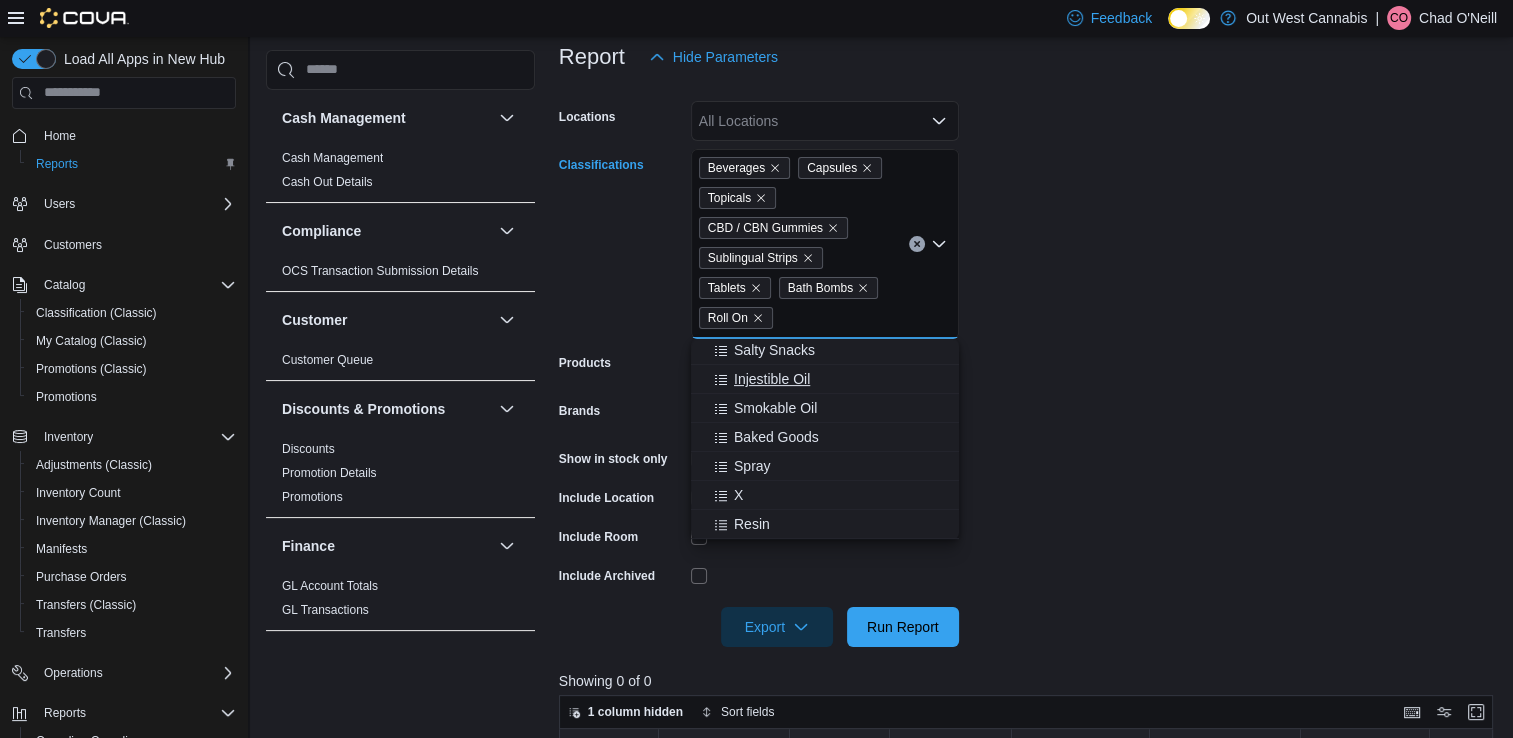 click on "Injestible Oil" at bounding box center [772, 379] 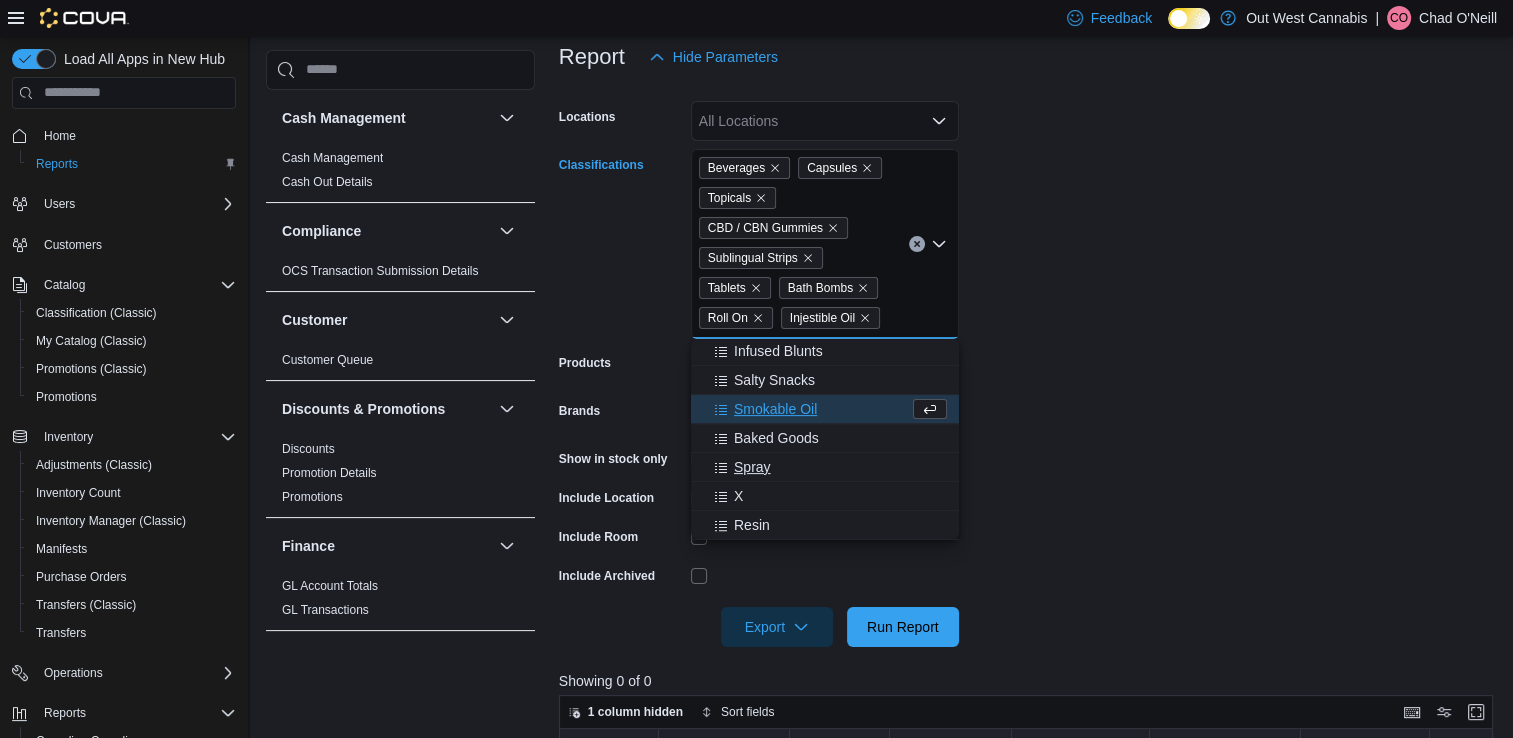 click on "Spray" at bounding box center (825, 467) 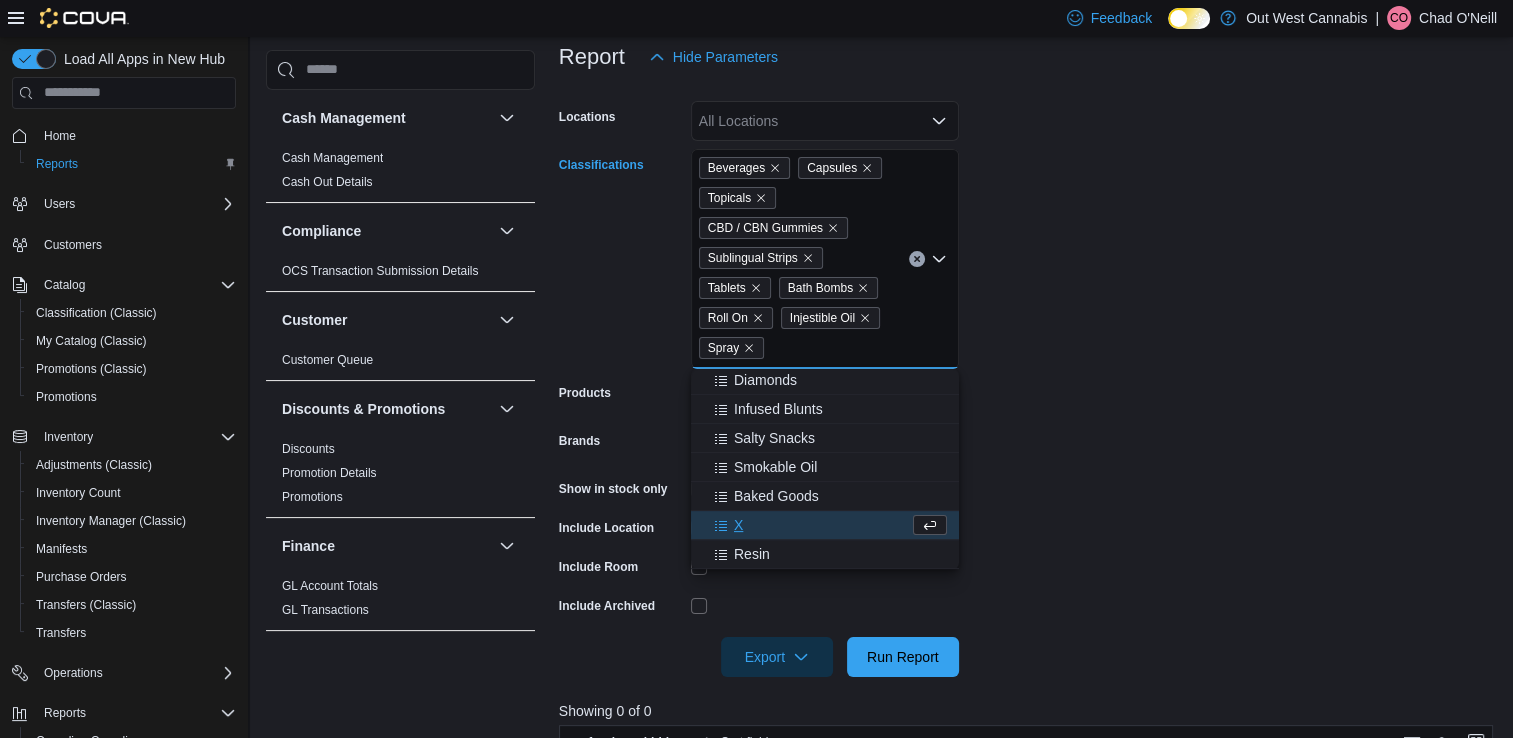 scroll, scrollTop: 728, scrollLeft: 0, axis: vertical 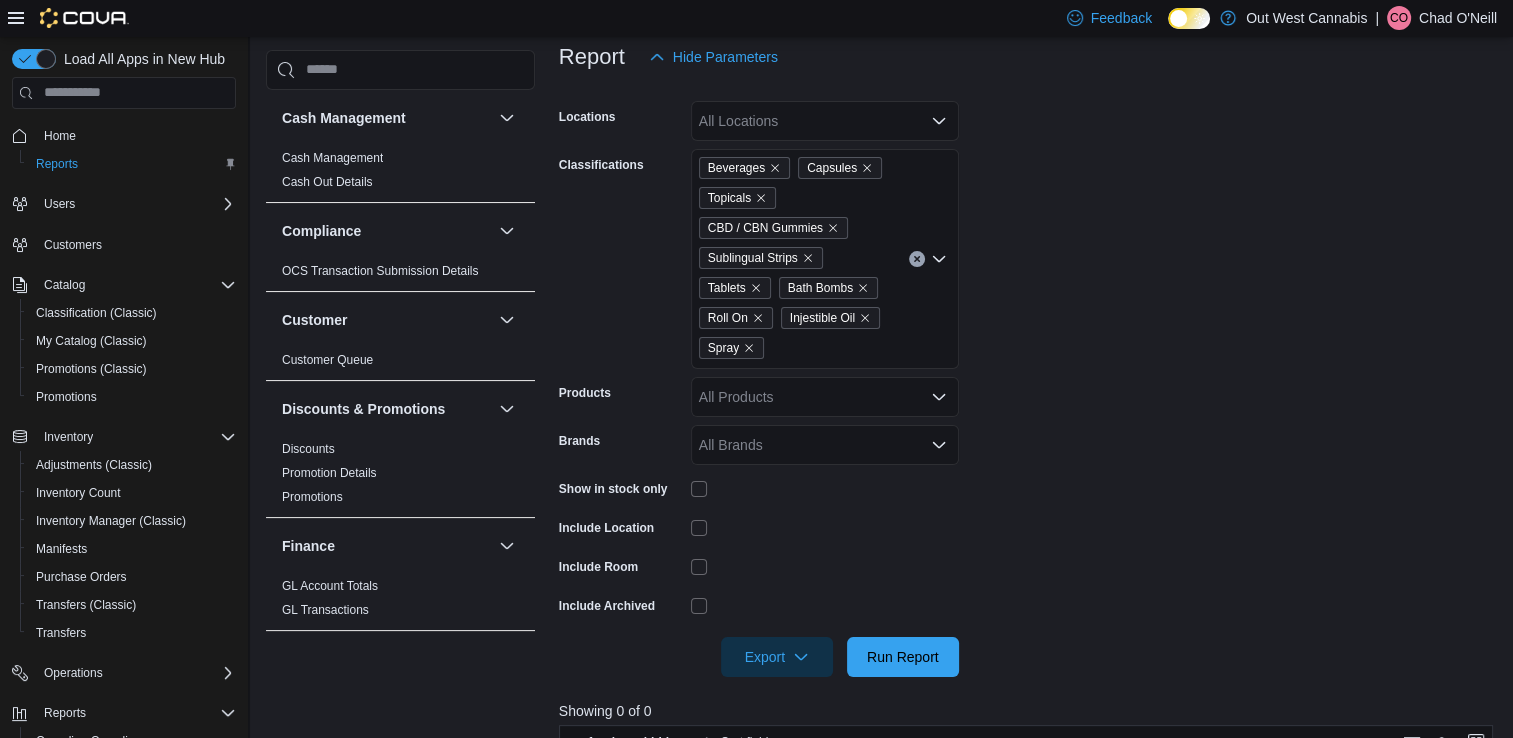 click on "Locations All Locations Classifications Beverages Capsules Topicals CBD / CBN Gummies Sublingual Strips Tablets Bath Bombs Roll On Injestible Oil Spray Products All Products Brands All Brands Show in stock only Include Location Include Room Include Archived Export  Run Report" at bounding box center (1031, 377) 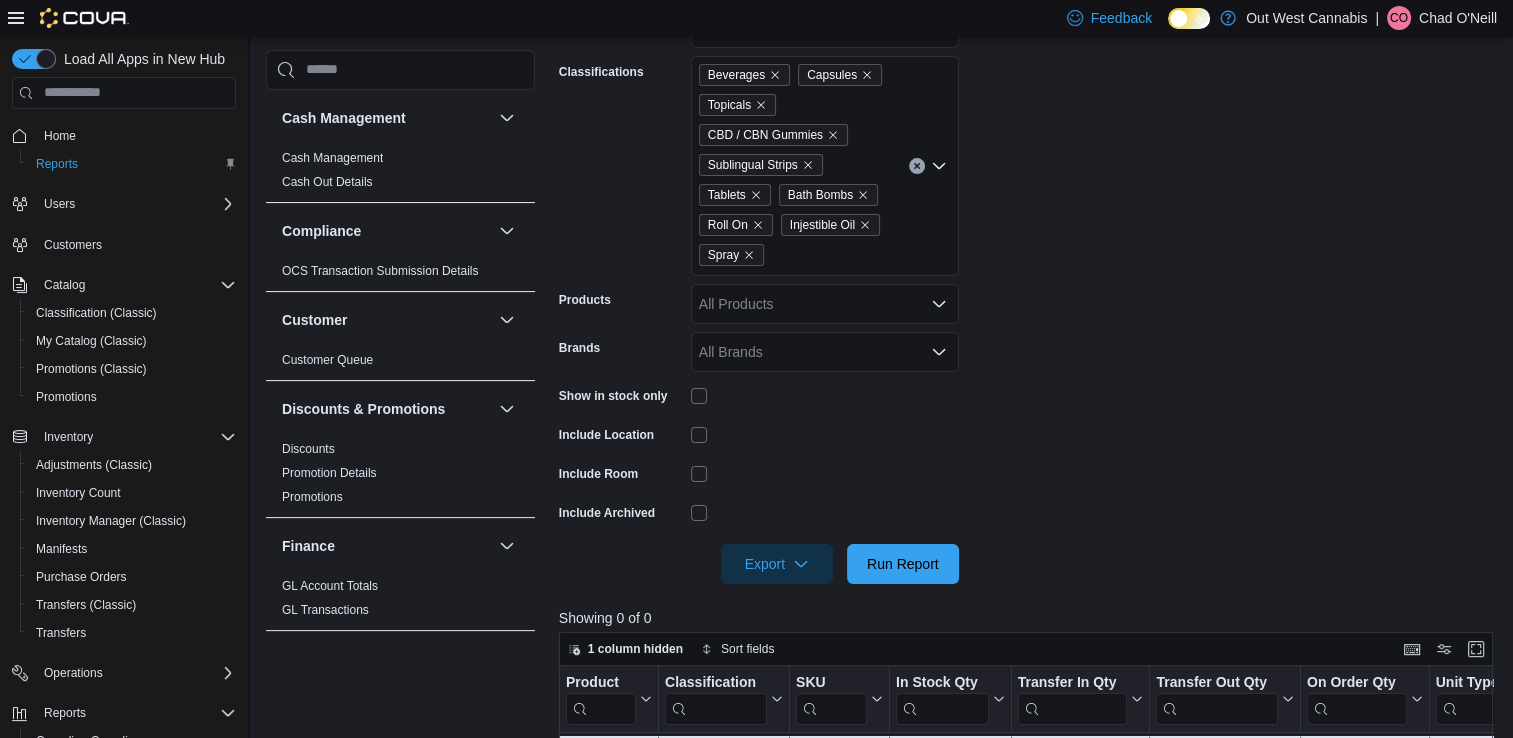 scroll, scrollTop: 467, scrollLeft: 0, axis: vertical 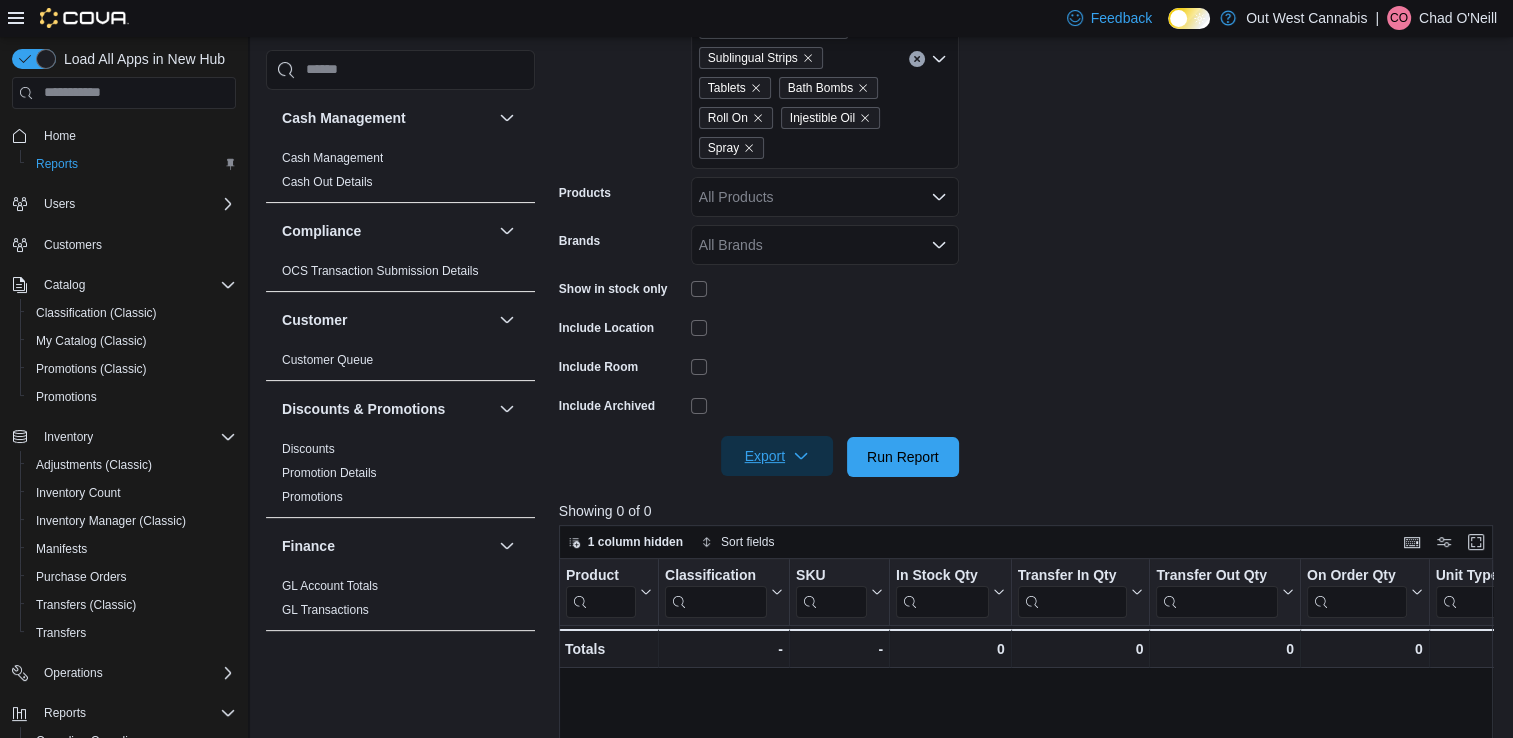 click on "Export" at bounding box center [777, 456] 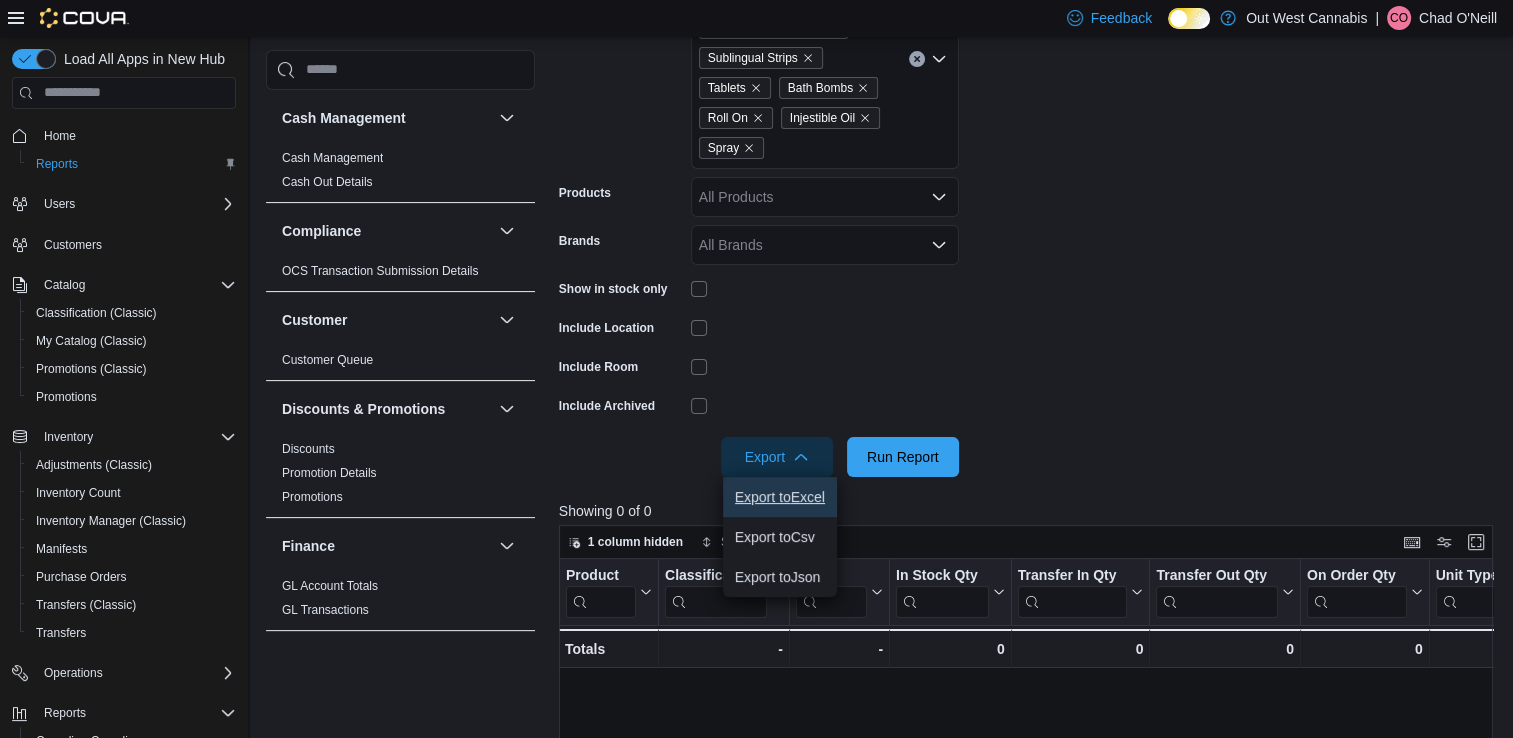 click on "Export to  Excel" at bounding box center (780, 497) 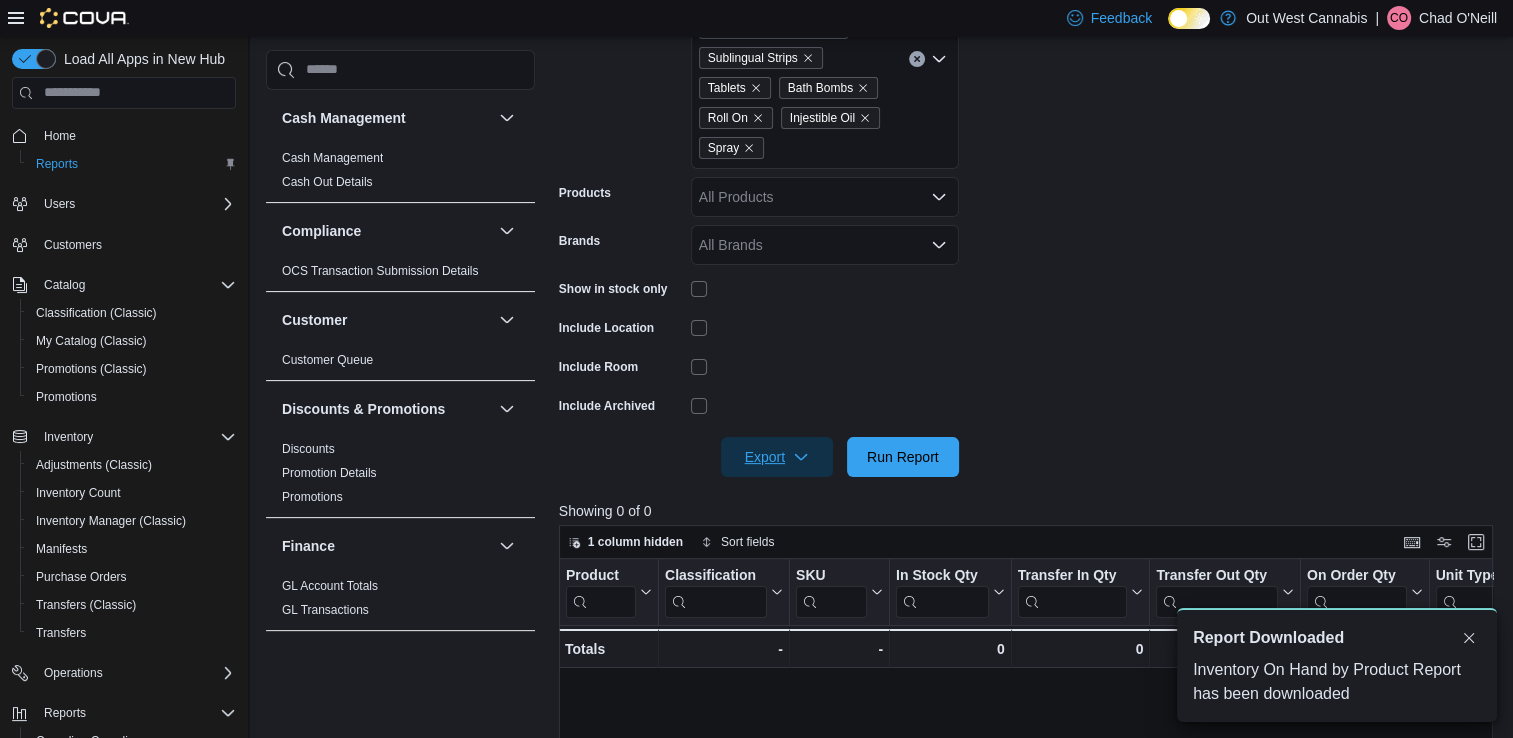 scroll, scrollTop: 0, scrollLeft: 0, axis: both 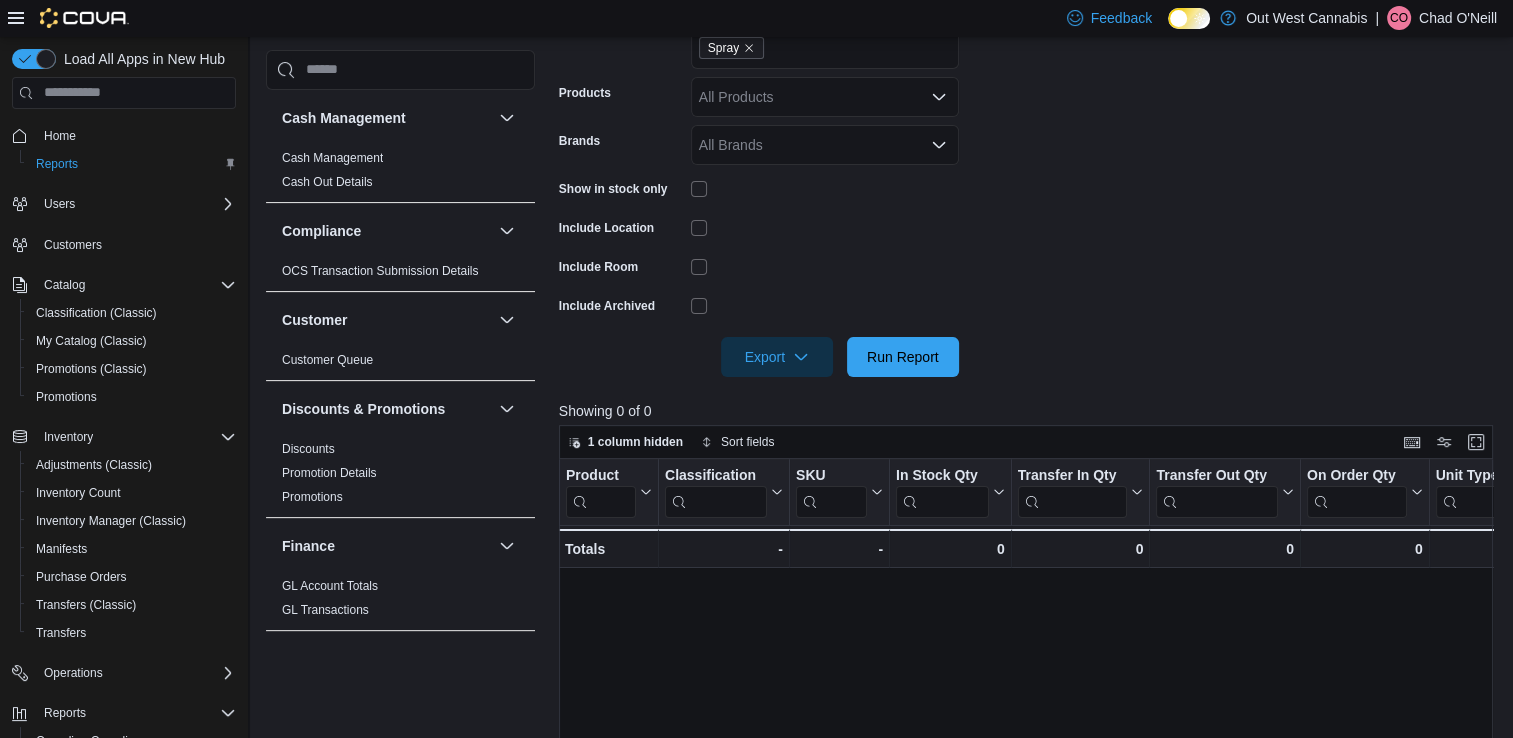 click at bounding box center [1031, 329] 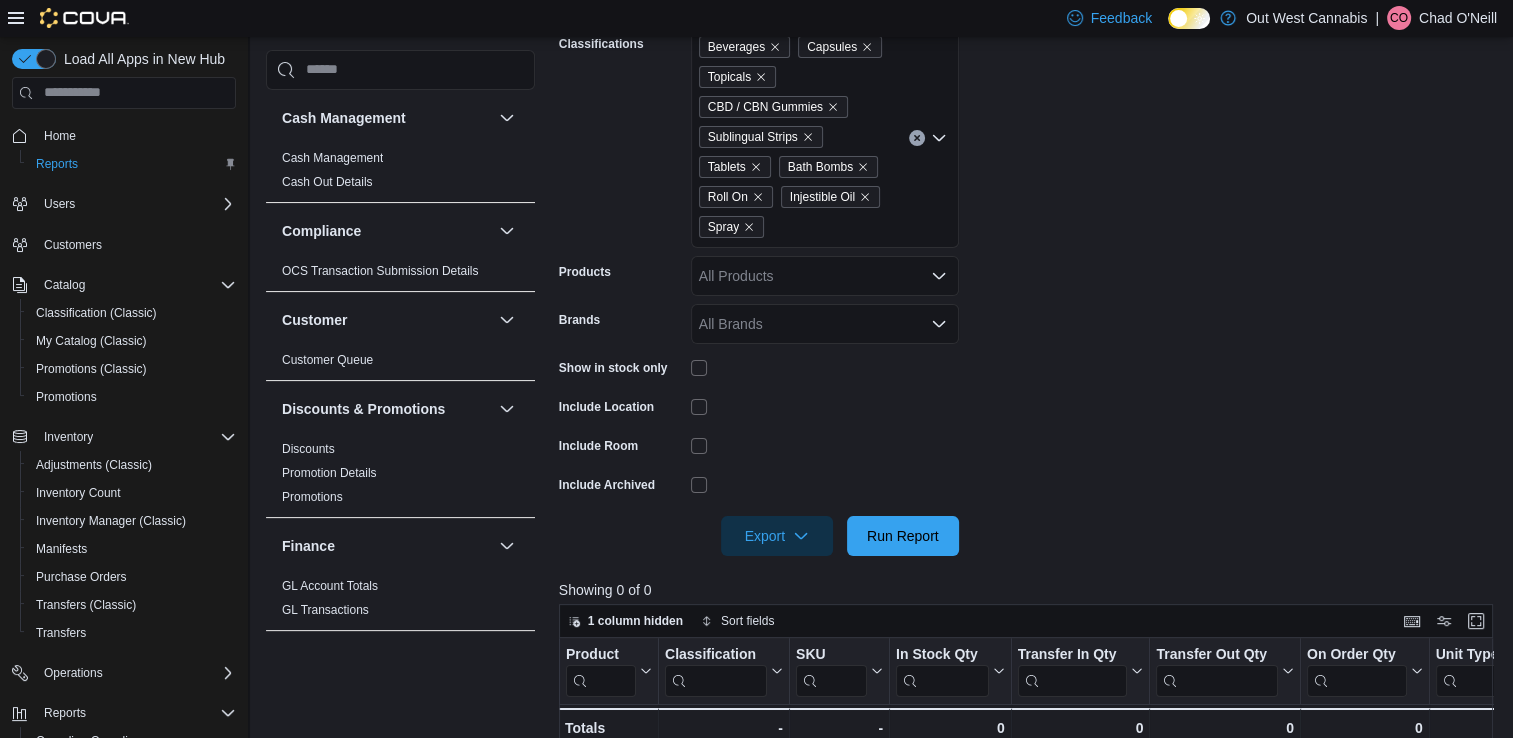 scroll, scrollTop: 267, scrollLeft: 0, axis: vertical 